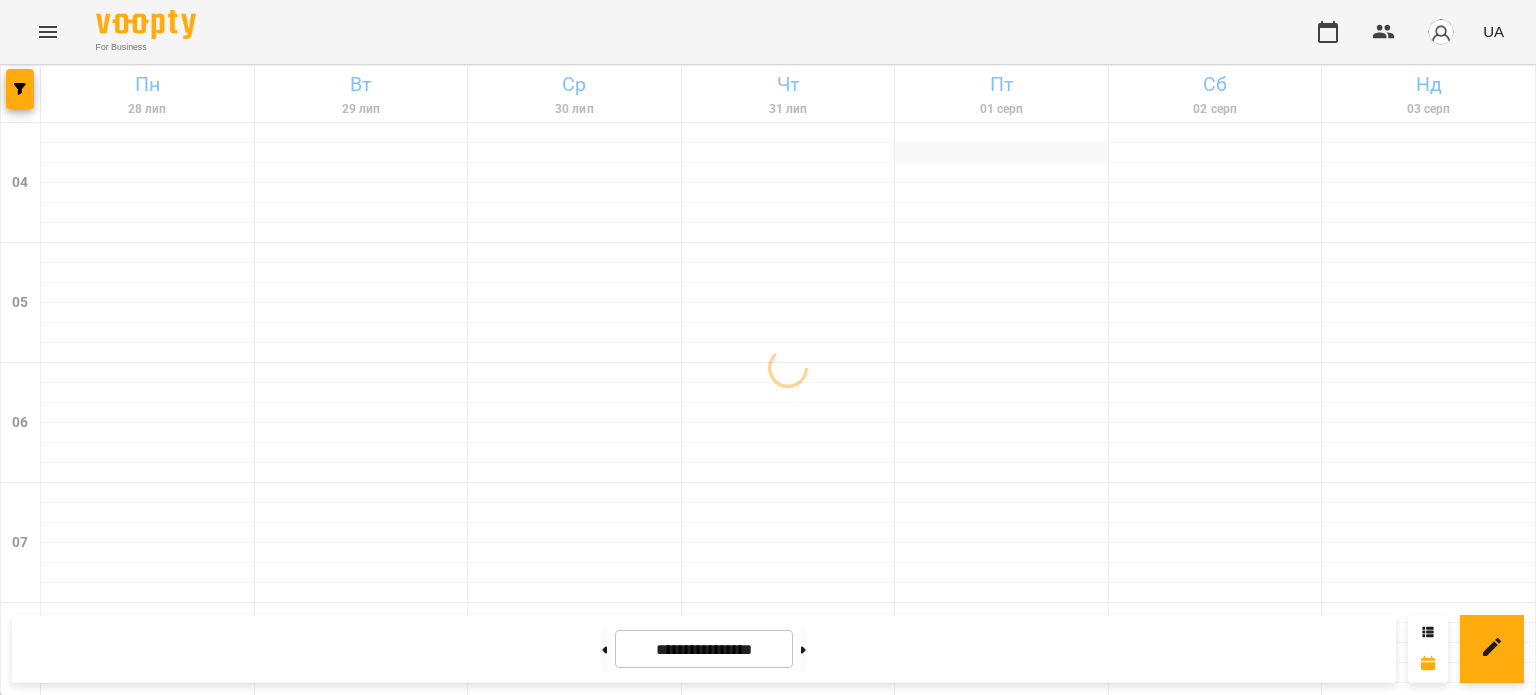 scroll, scrollTop: 0, scrollLeft: 0, axis: both 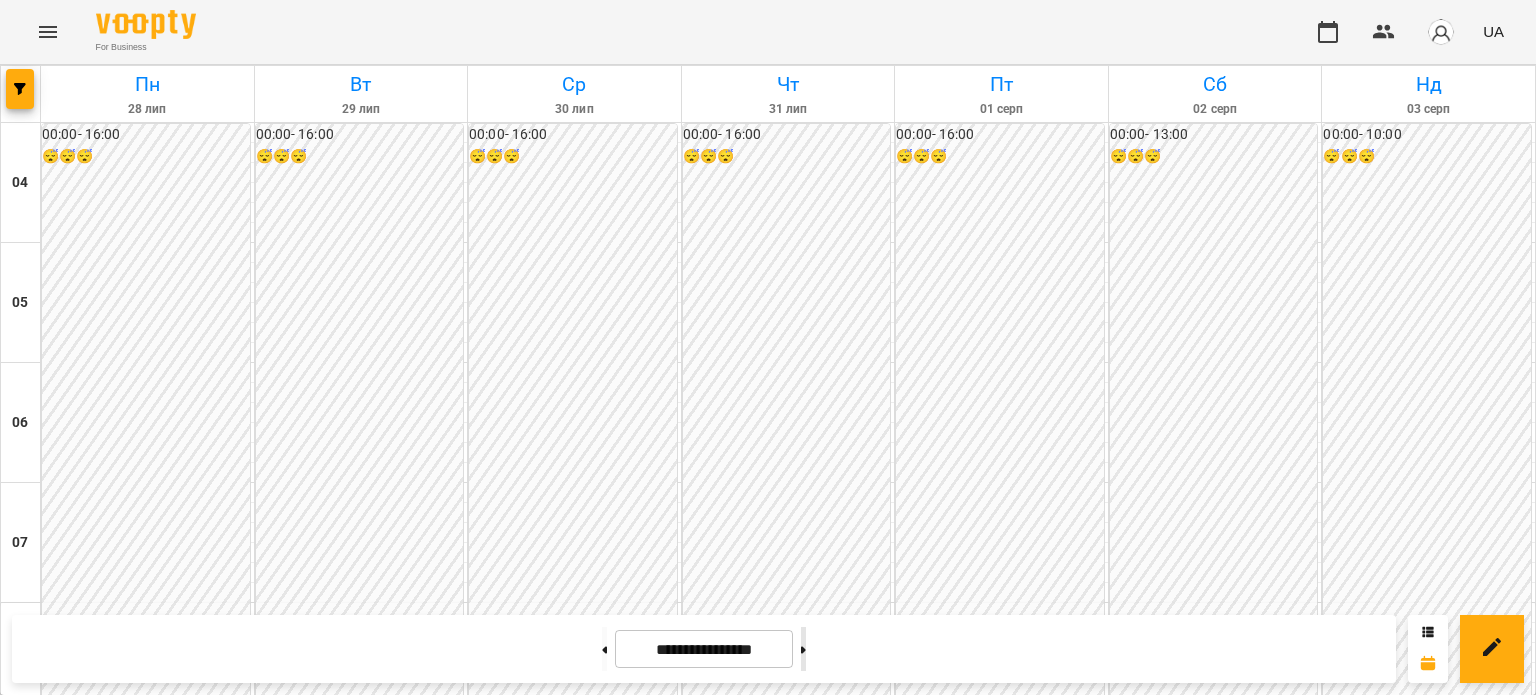 click at bounding box center [803, 649] 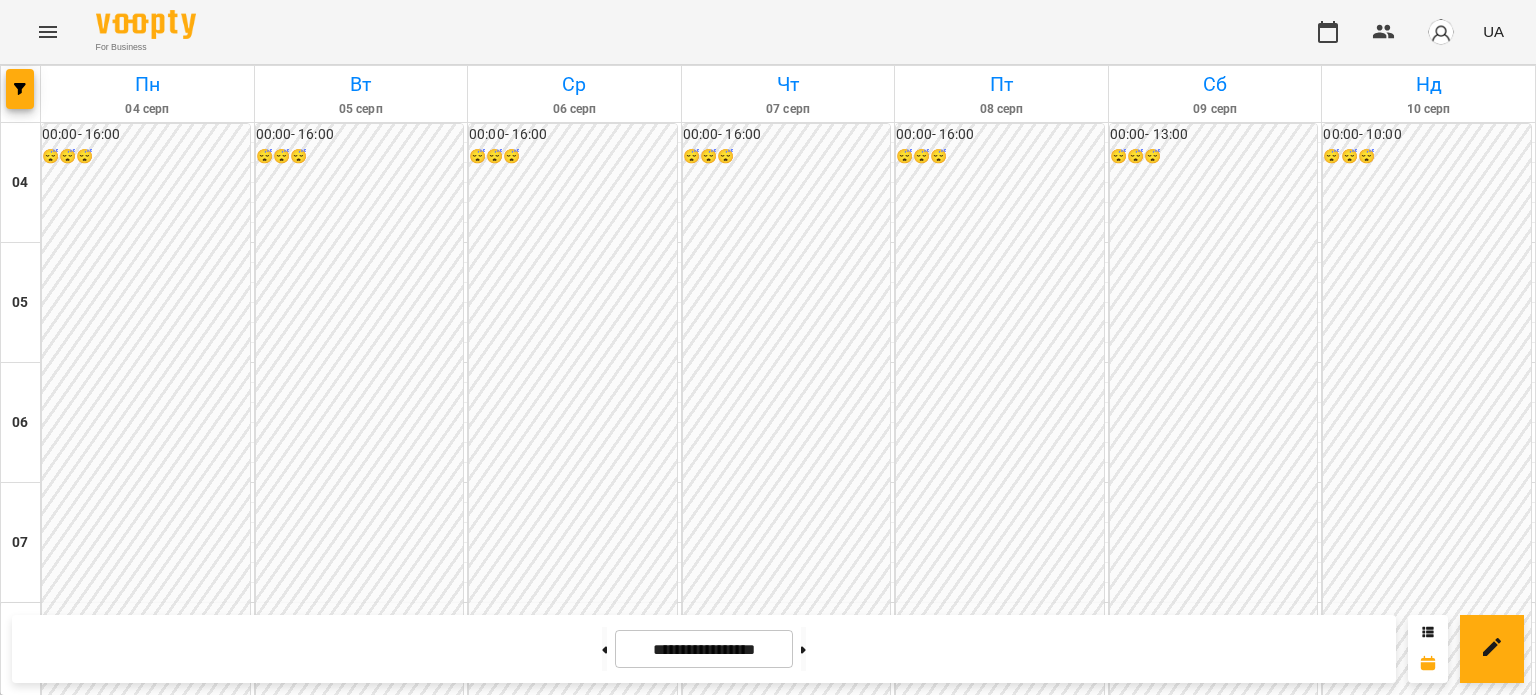 scroll, scrollTop: 1022, scrollLeft: 0, axis: vertical 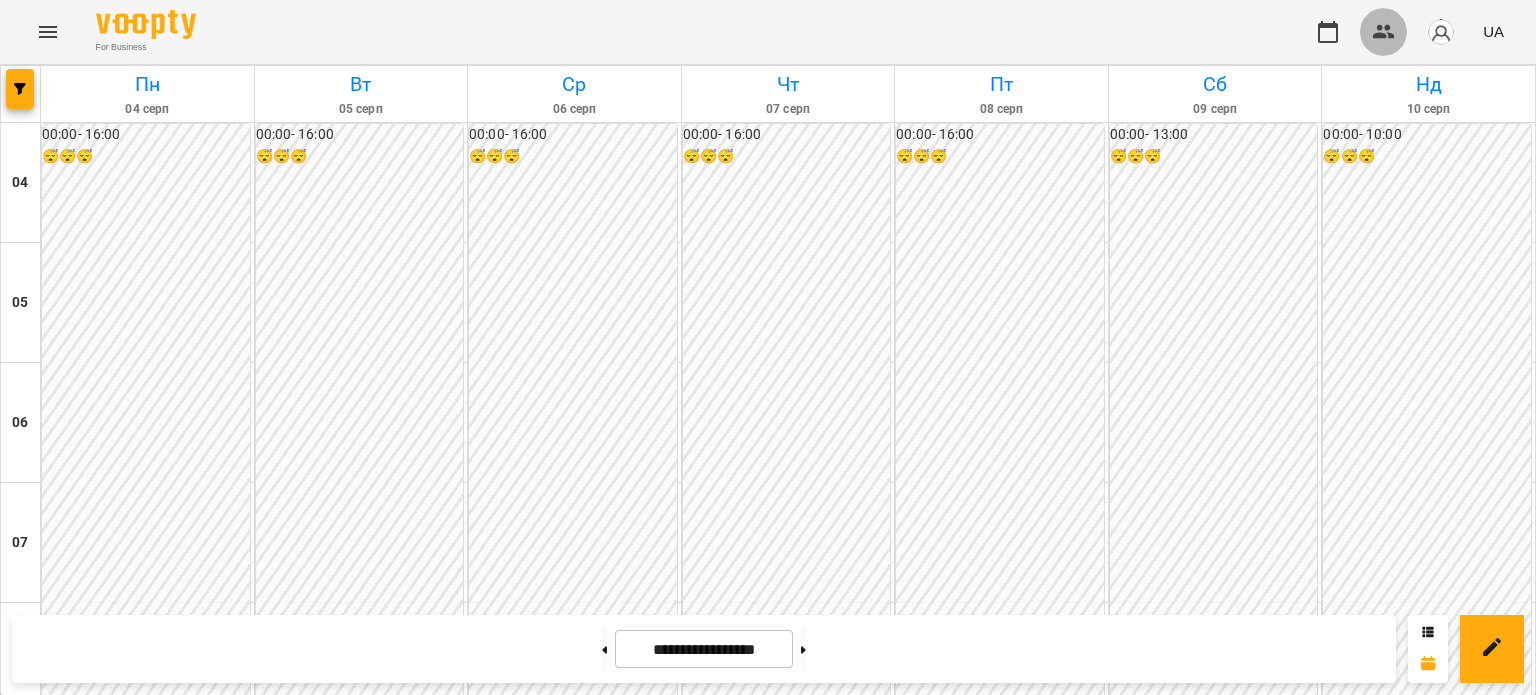 click 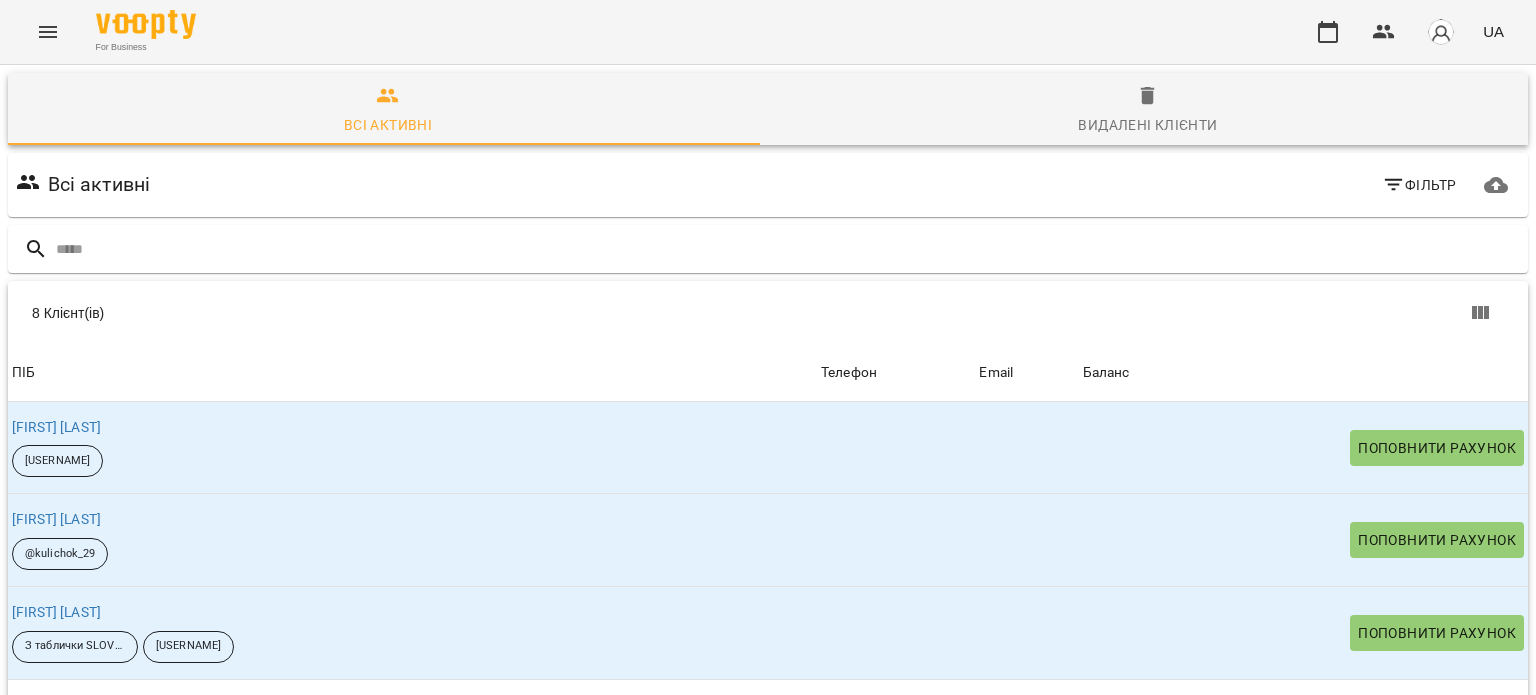 click at bounding box center (1441, 32) 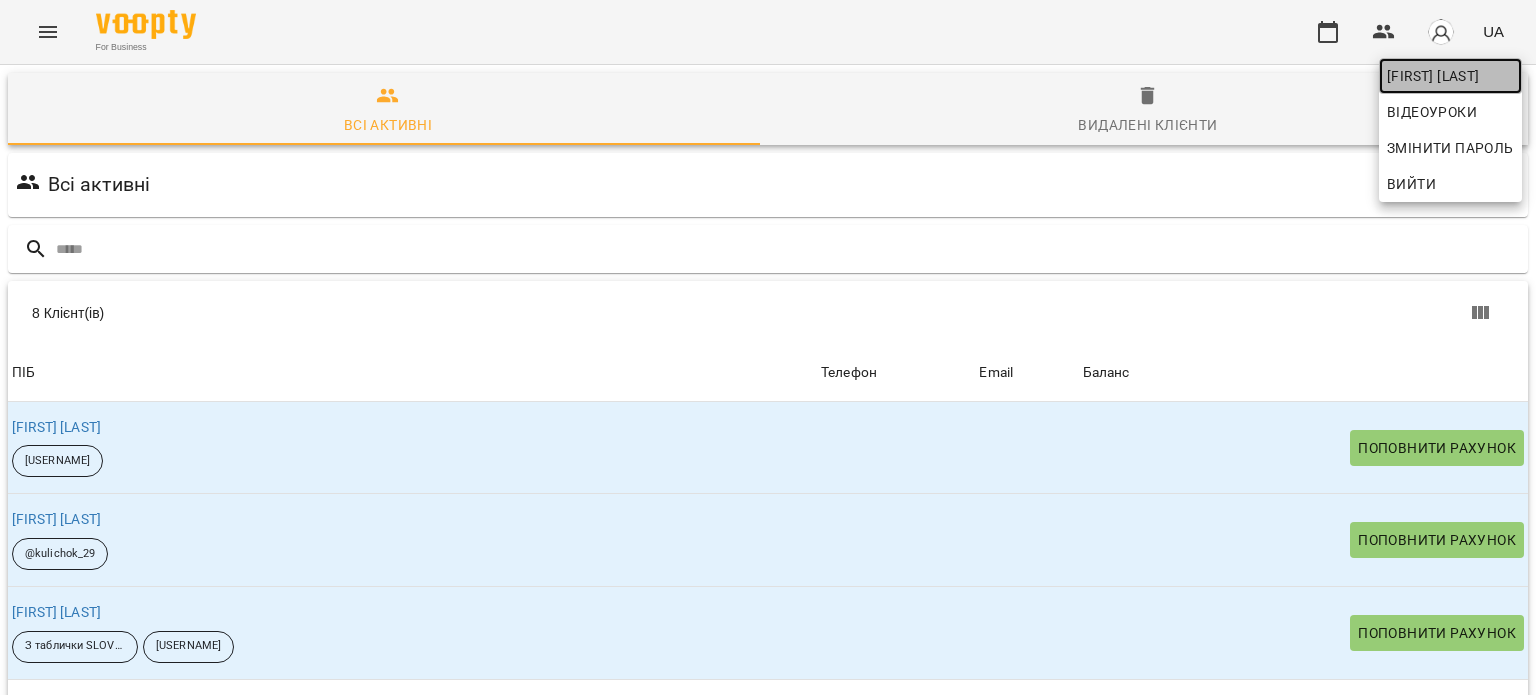 click on "[FIRST] [LAST]" at bounding box center [1450, 76] 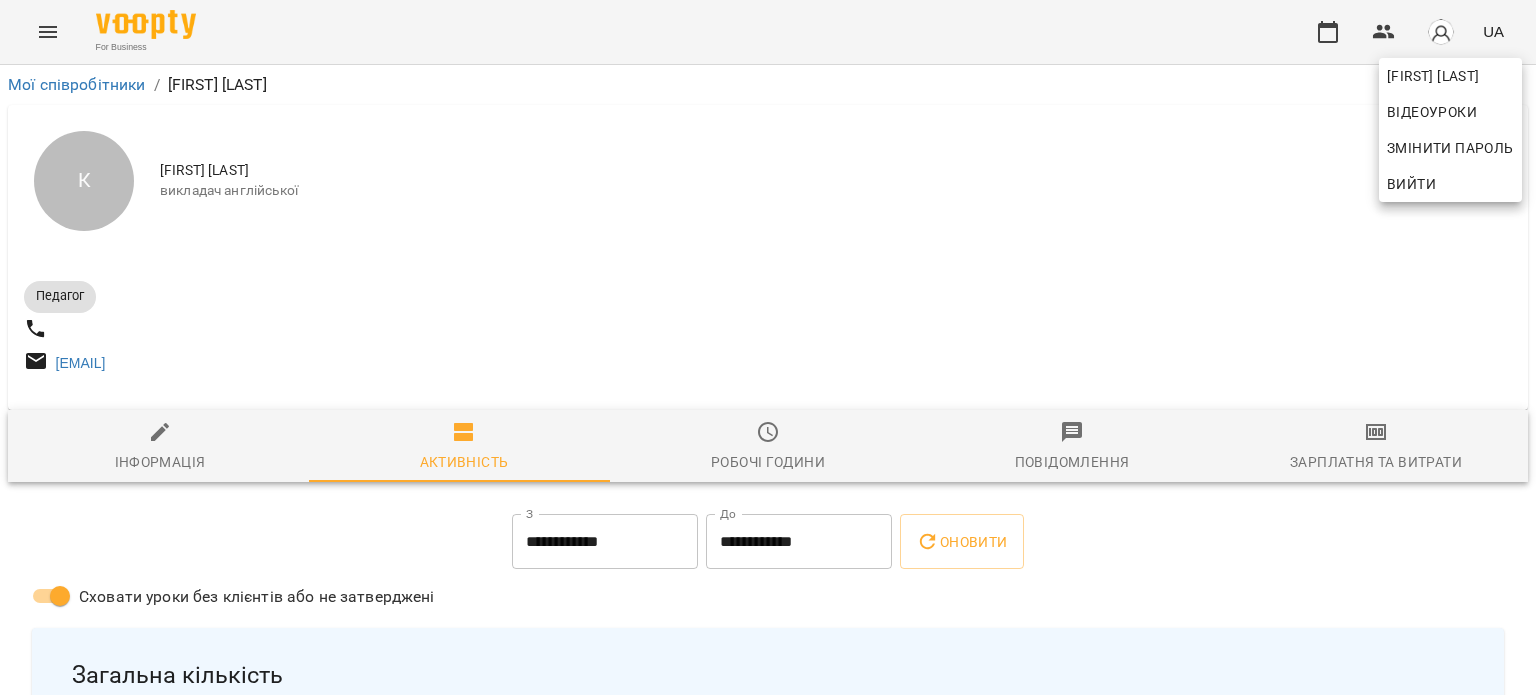 click at bounding box center (768, 347) 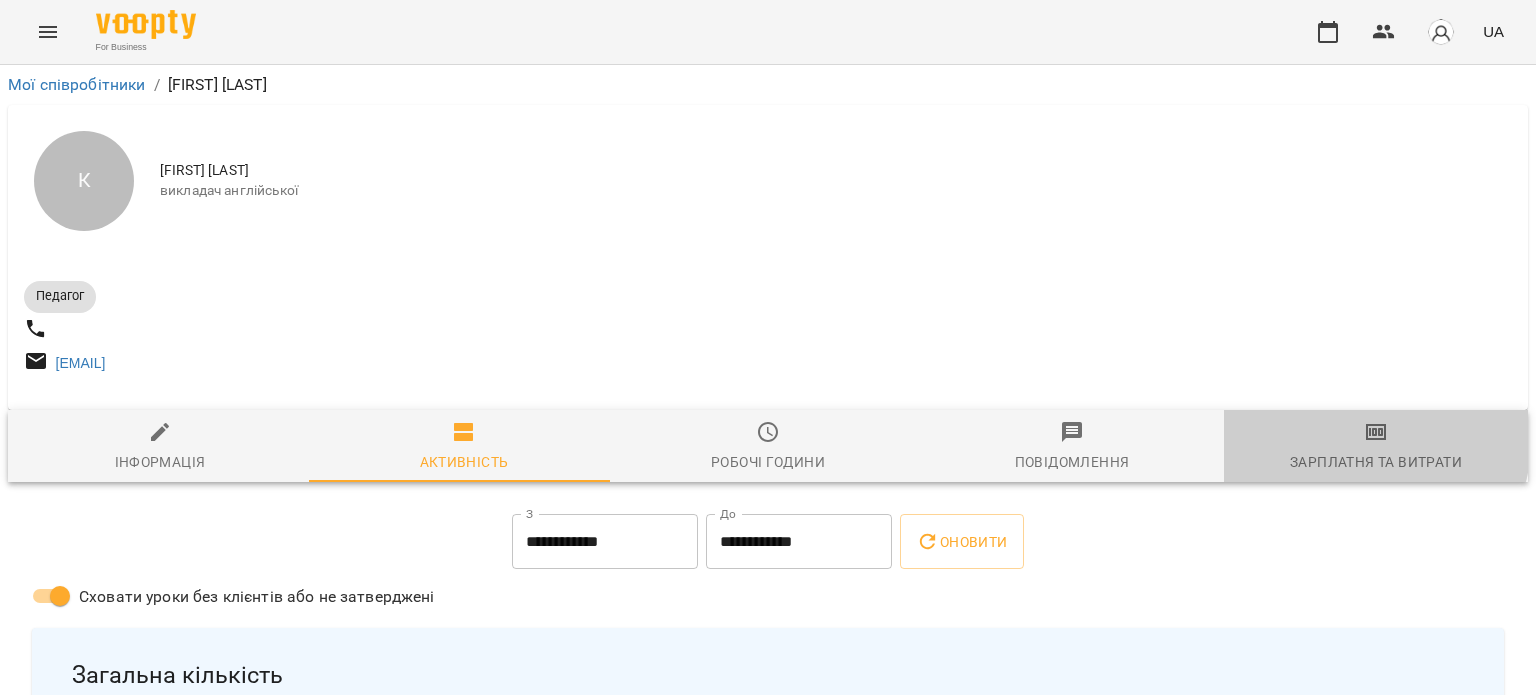 click 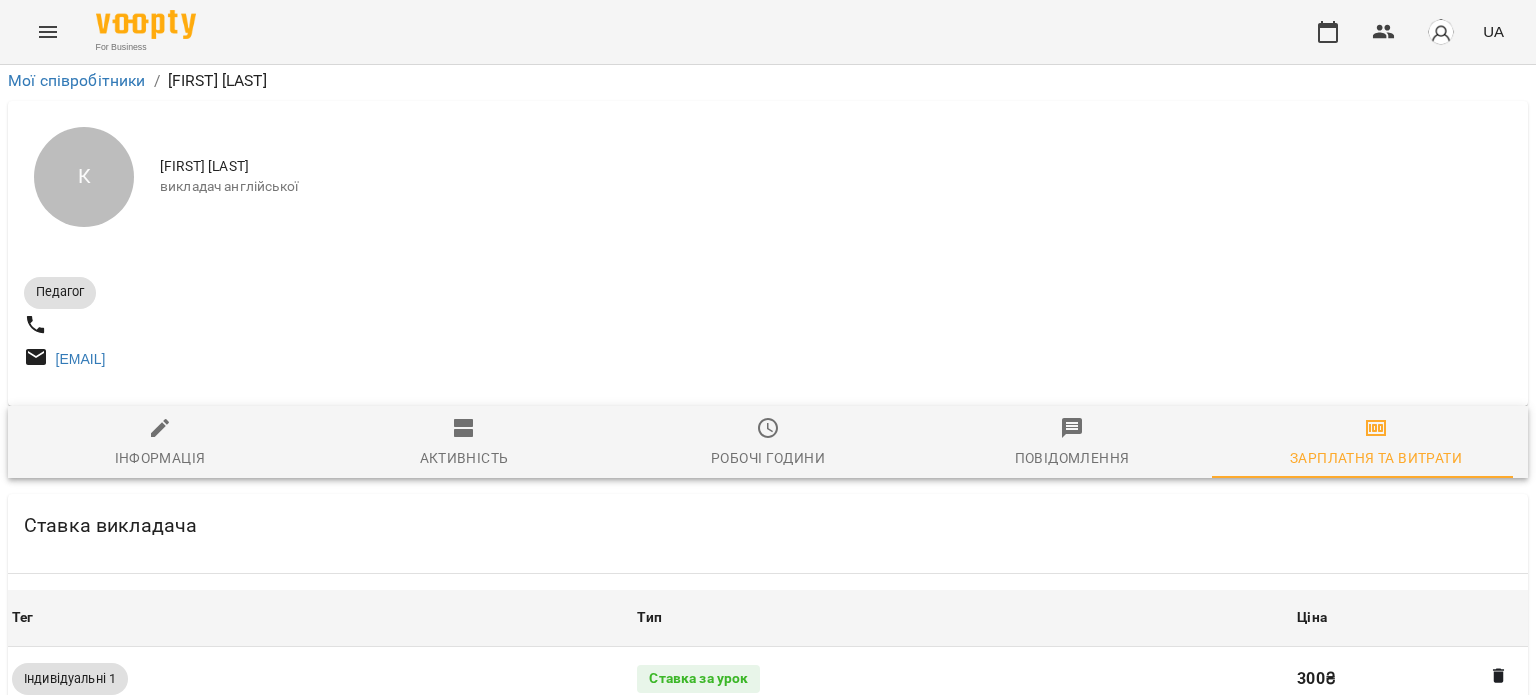 scroll, scrollTop: 789, scrollLeft: 0, axis: vertical 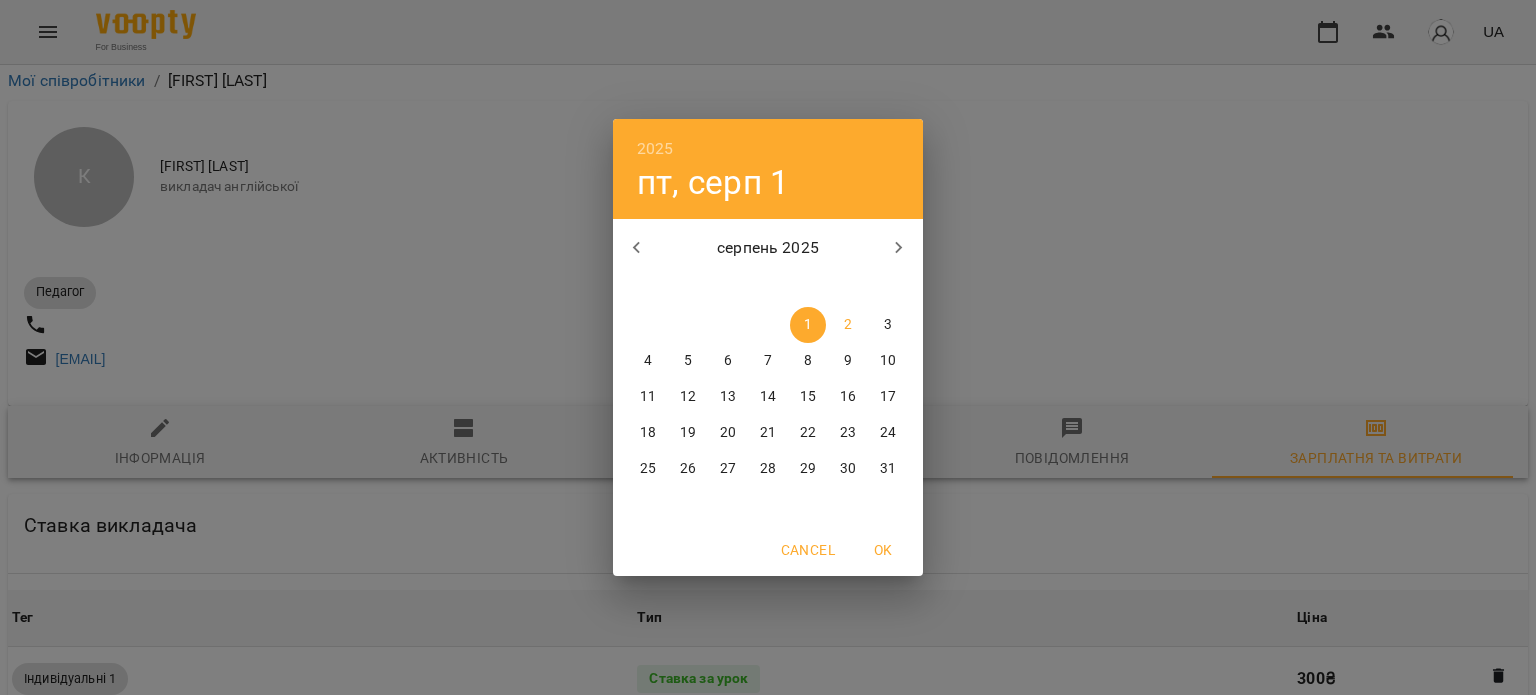 click 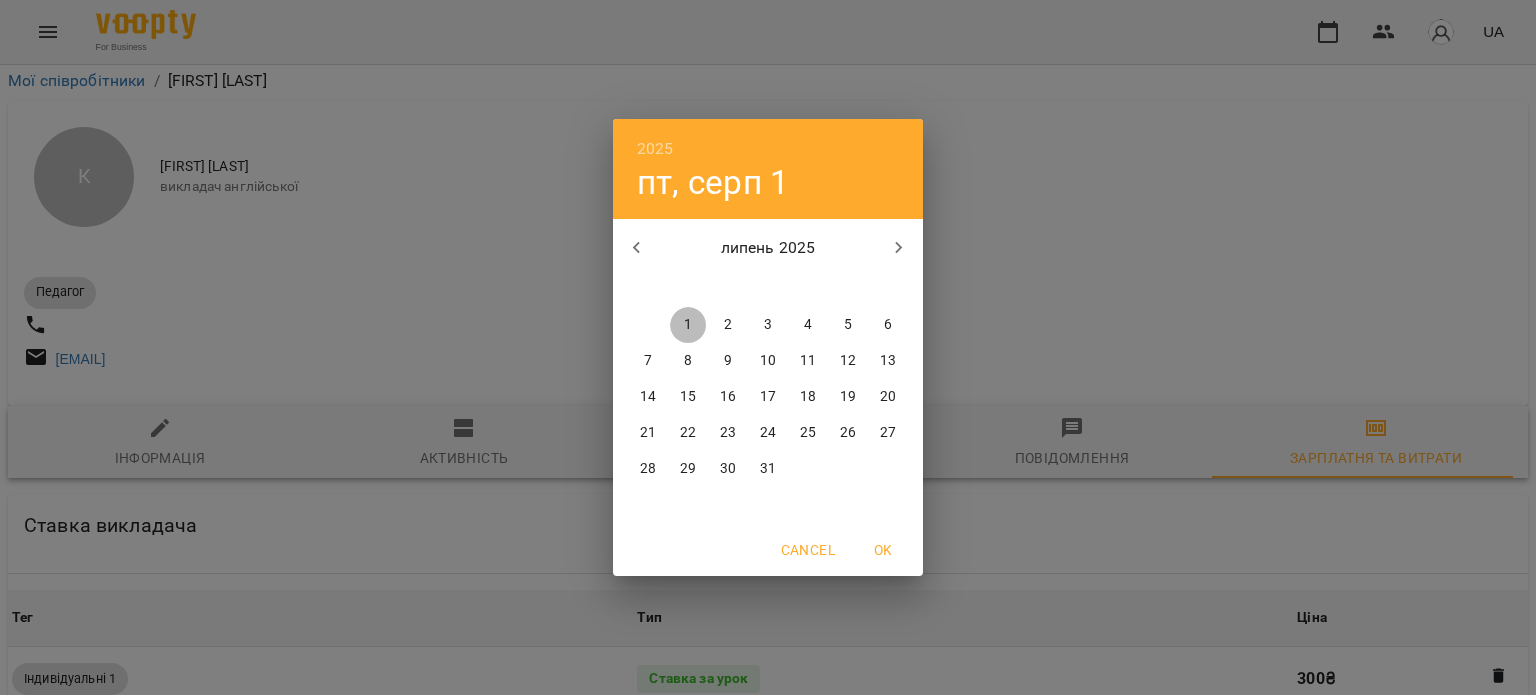 click on "1" at bounding box center (688, 325) 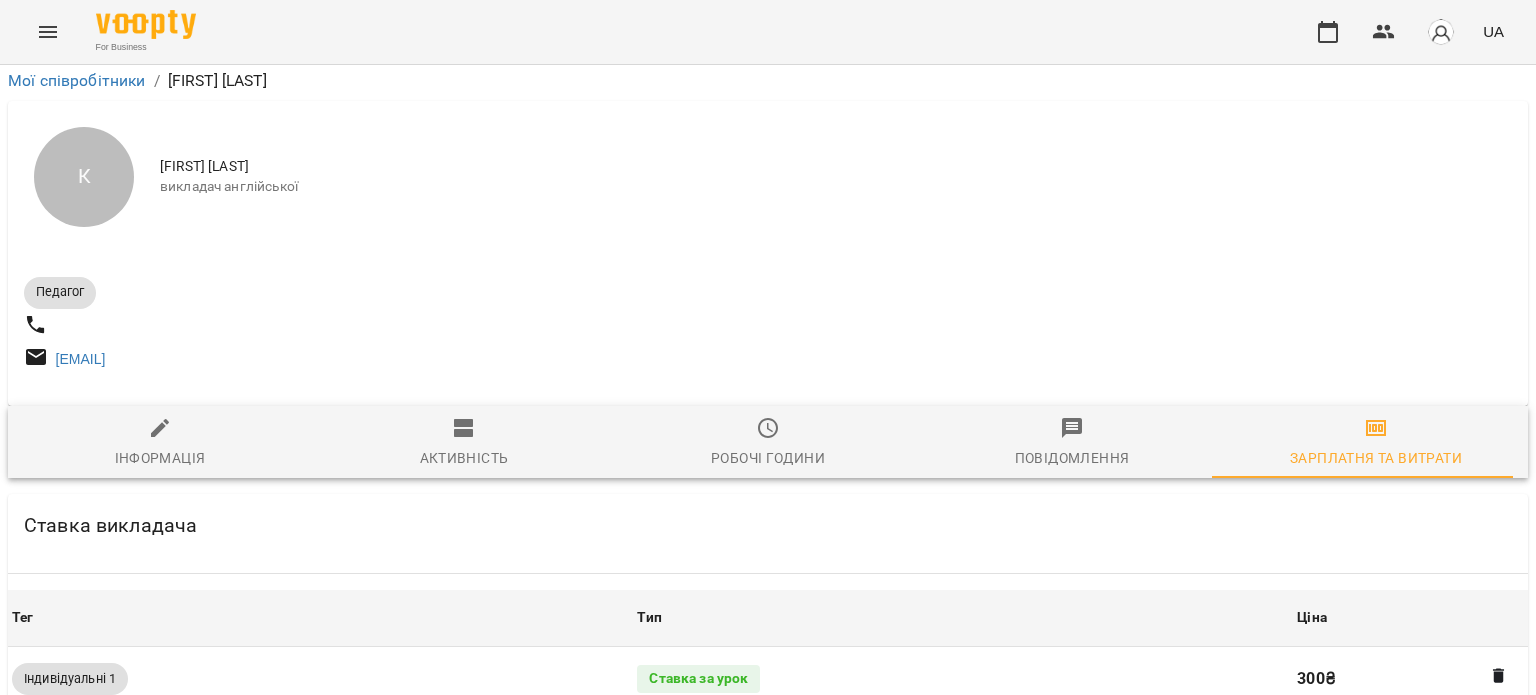 click on "**********" at bounding box center [799, 1051] 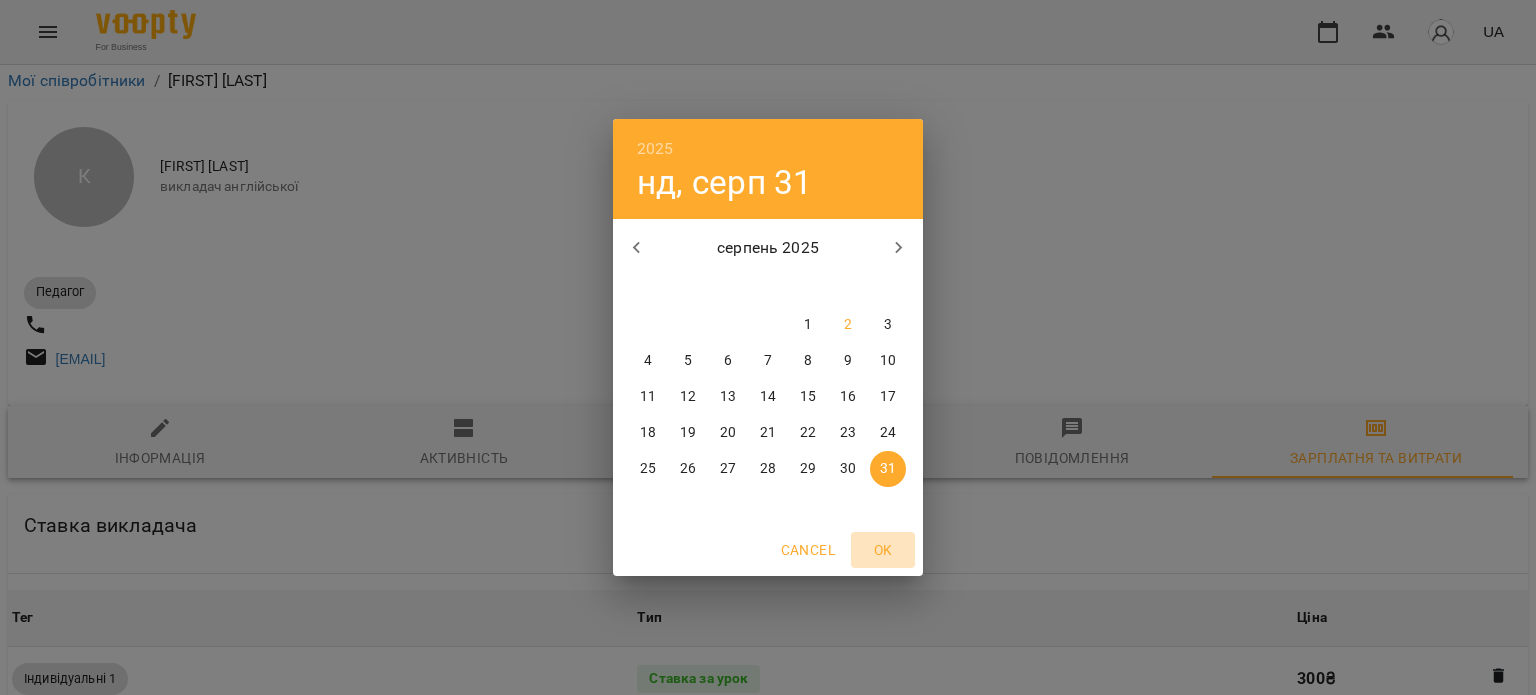 click on "OK" at bounding box center [883, 550] 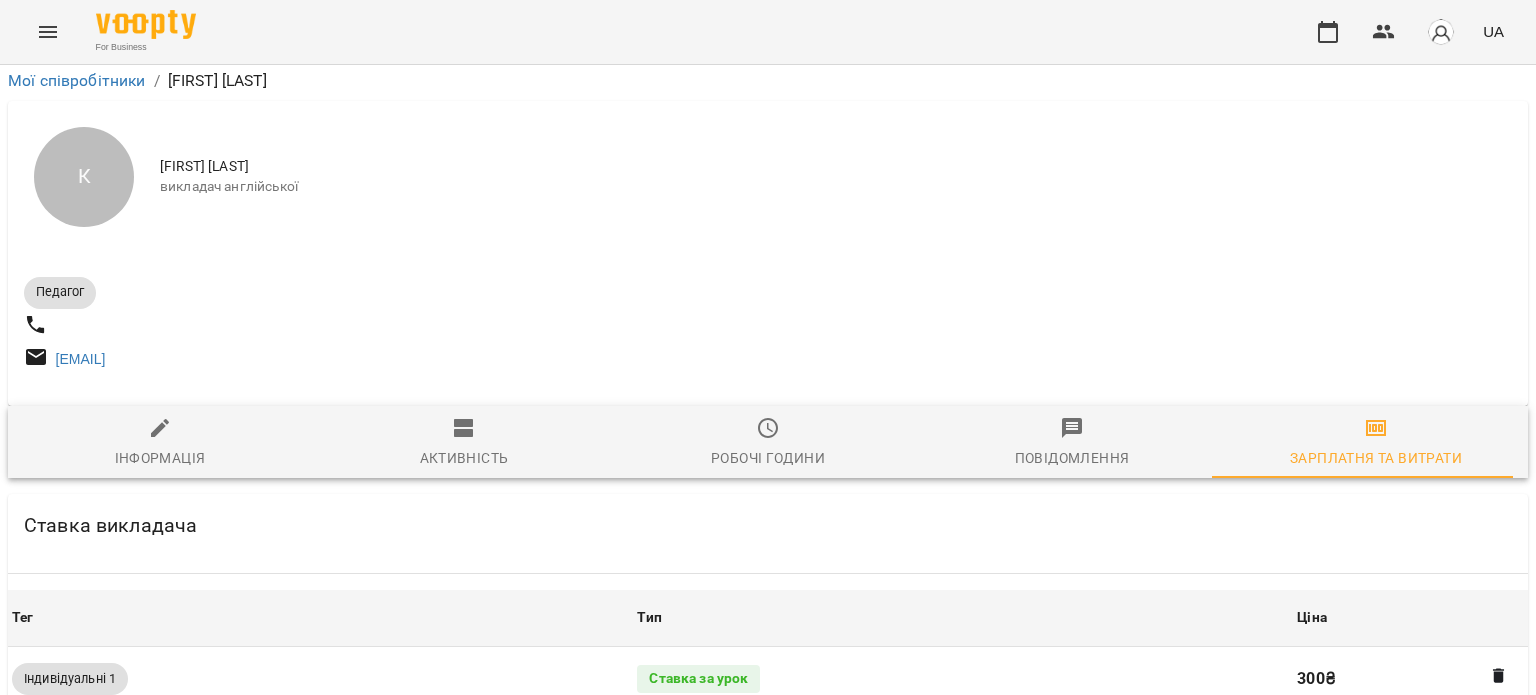 click on "Оновити" at bounding box center [961, 1051] 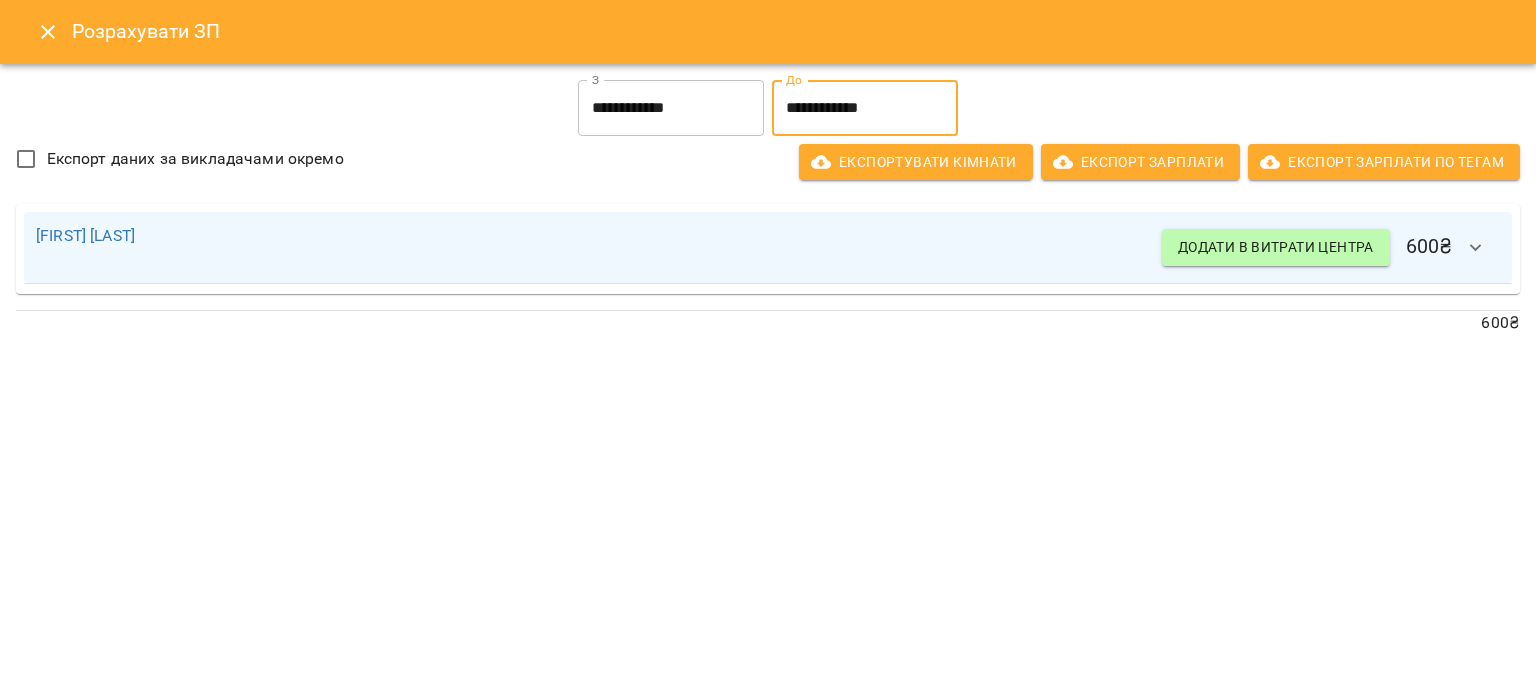 click on "**********" at bounding box center [865, 108] 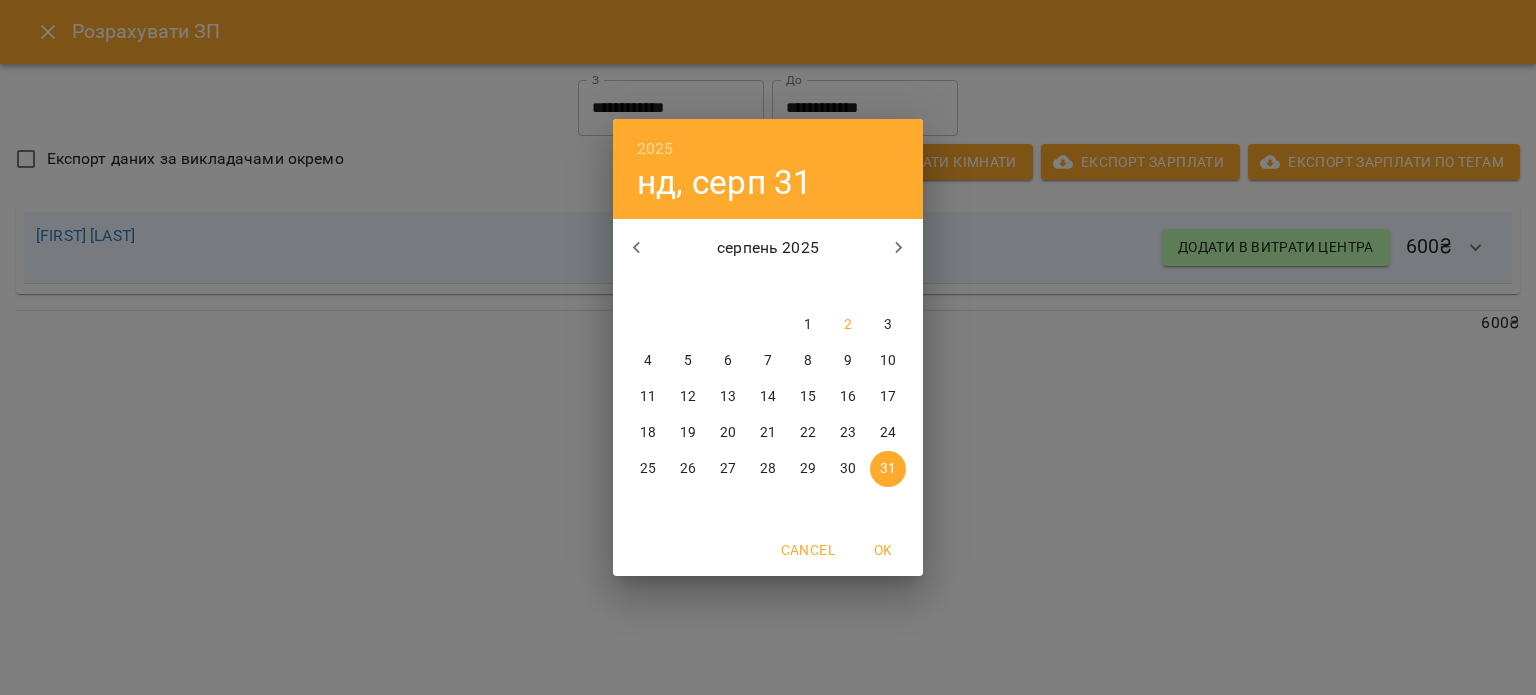 click on "2025 нд, серп 31 серпень 2025 пн вт ср чт пт сб нд 28 29 30 31 1 2 3 4 5 6 7 8 9 10 11 12 13 14 15 16 17 18 19 20 21 22 23 24 25 26 27 28 29 30 31 Cancel OK" at bounding box center (768, 347) 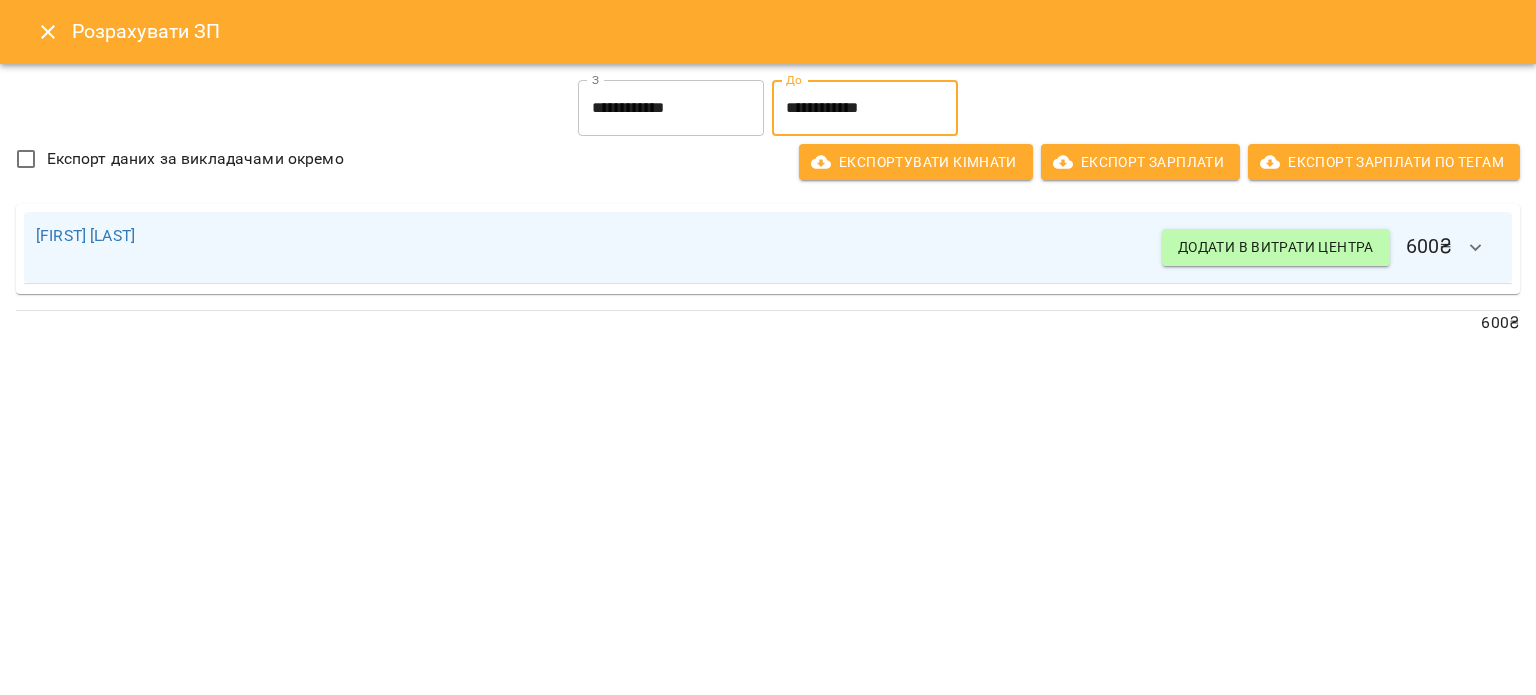 click on "**********" at bounding box center [671, 108] 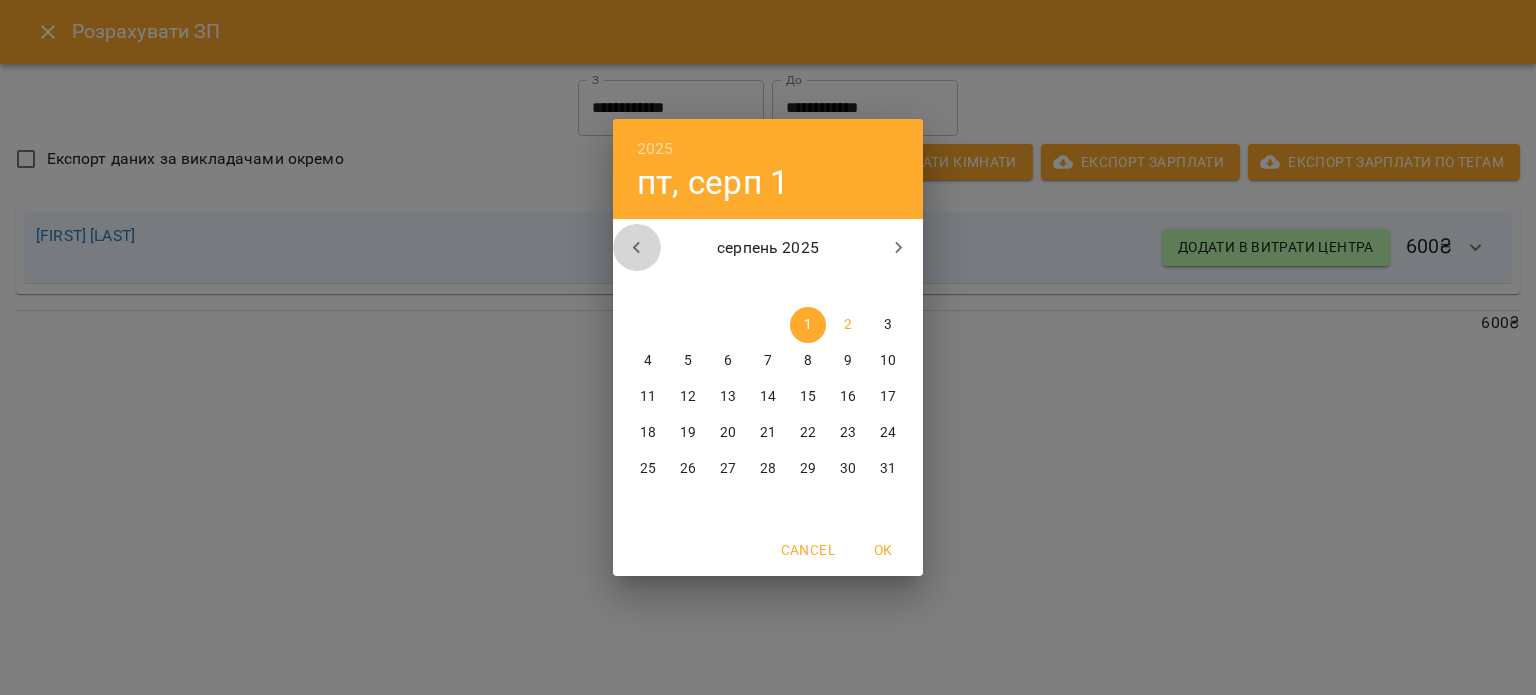 click 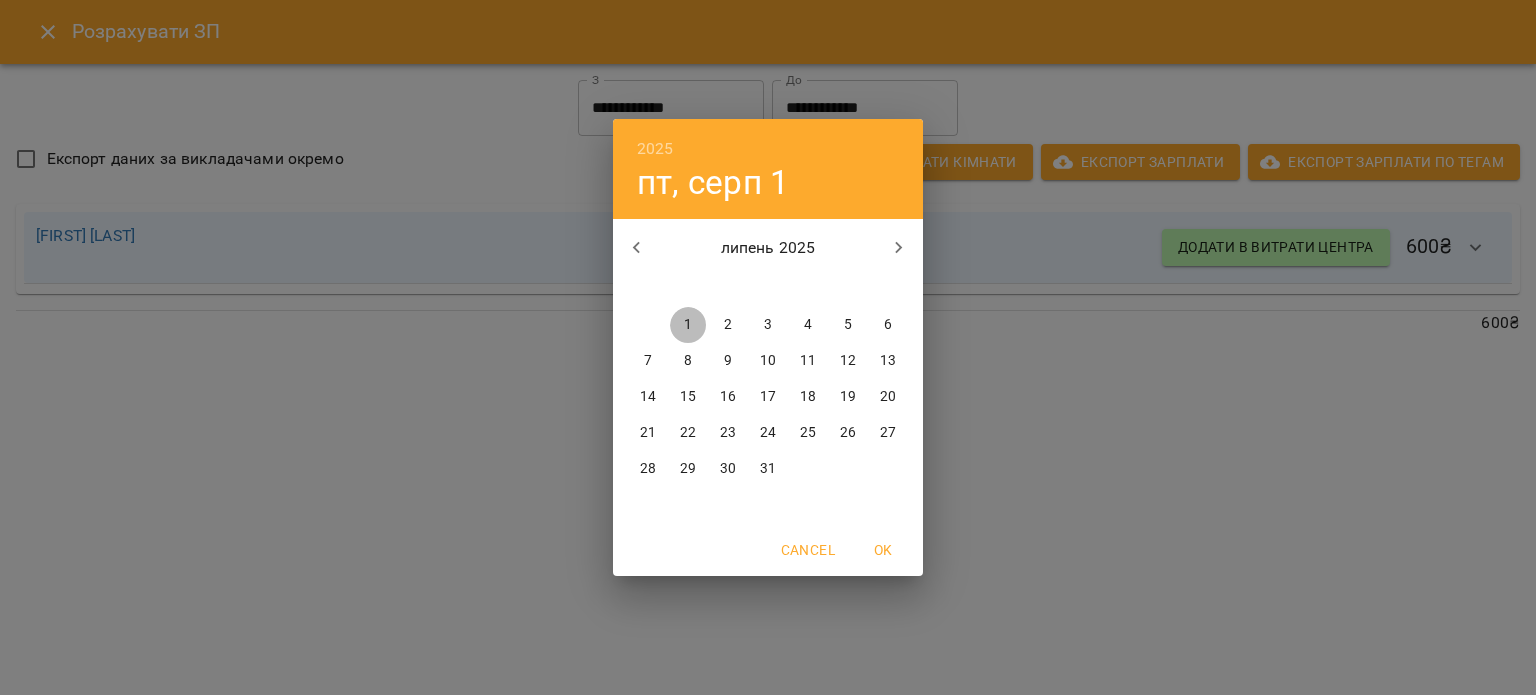 click on "1" at bounding box center [688, 325] 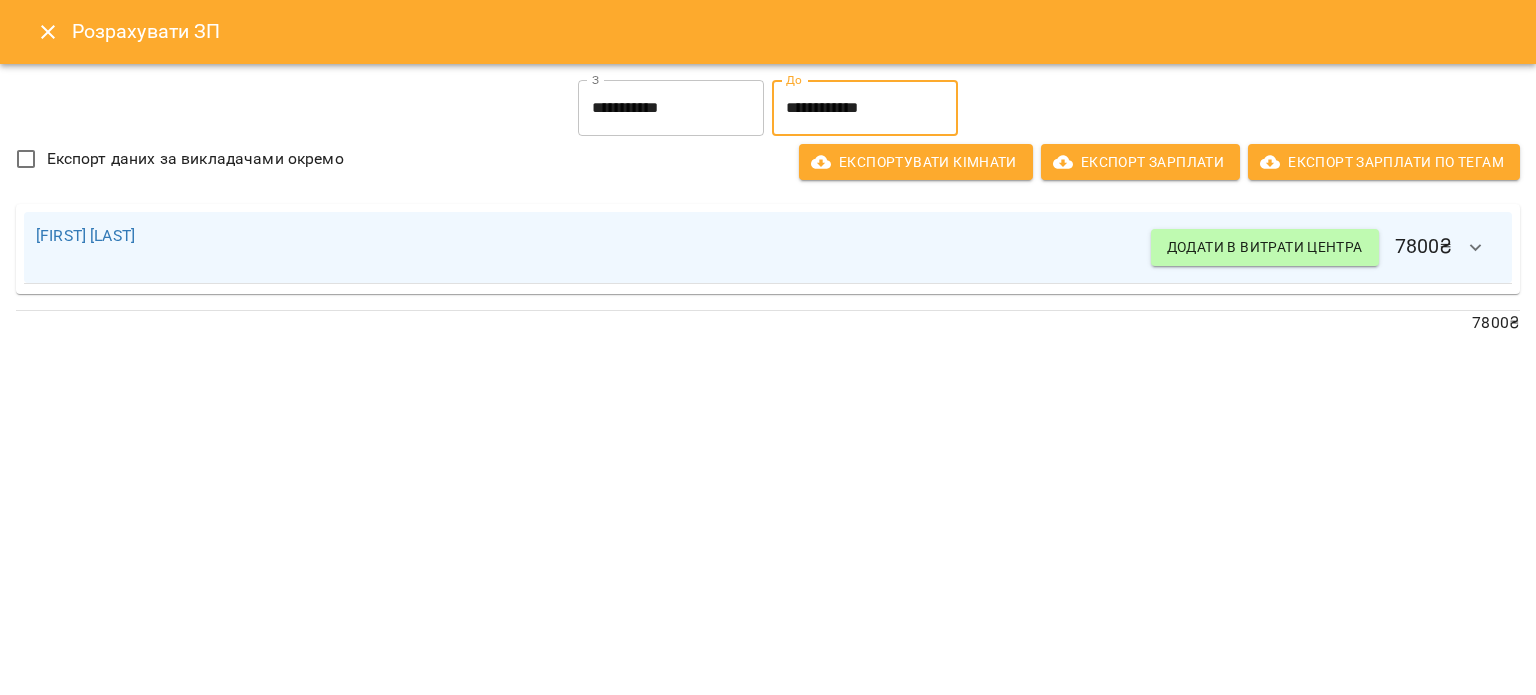 click on "**********" at bounding box center (865, 108) 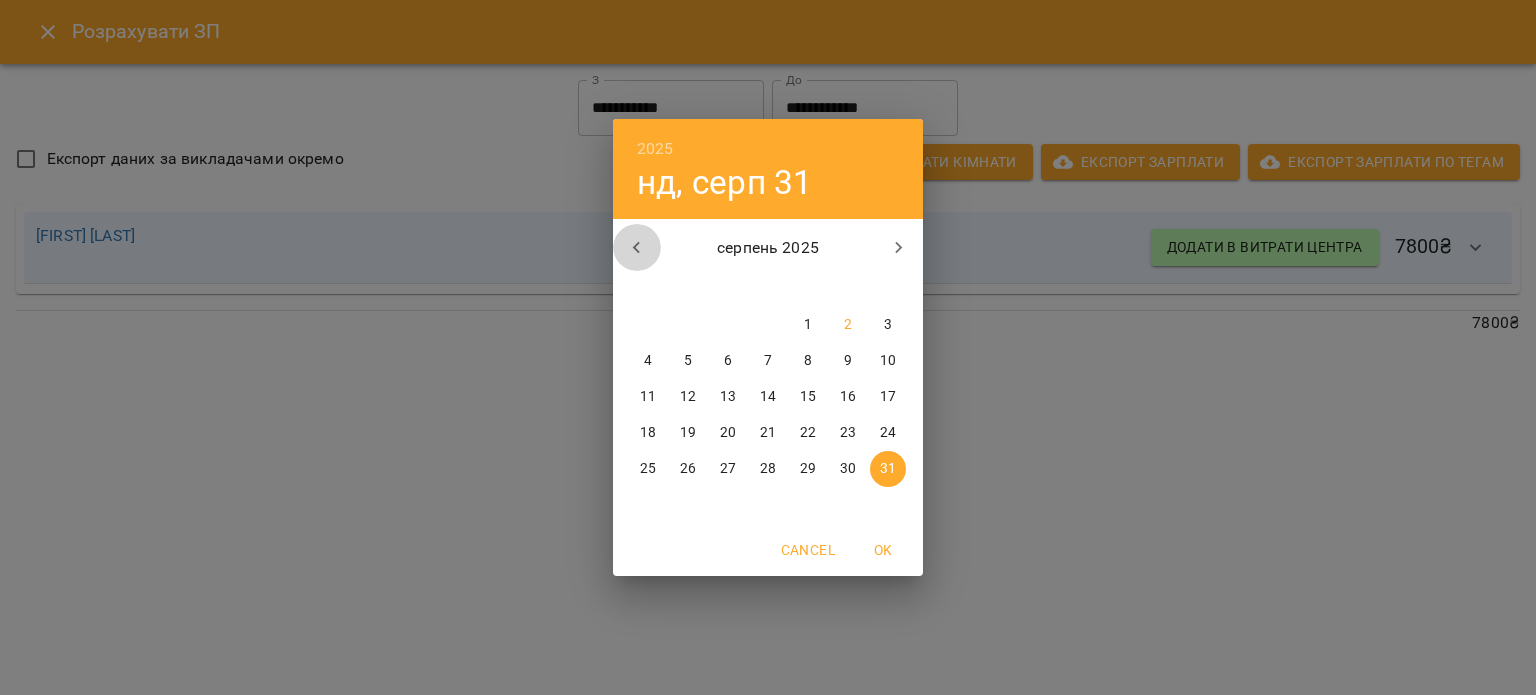 click 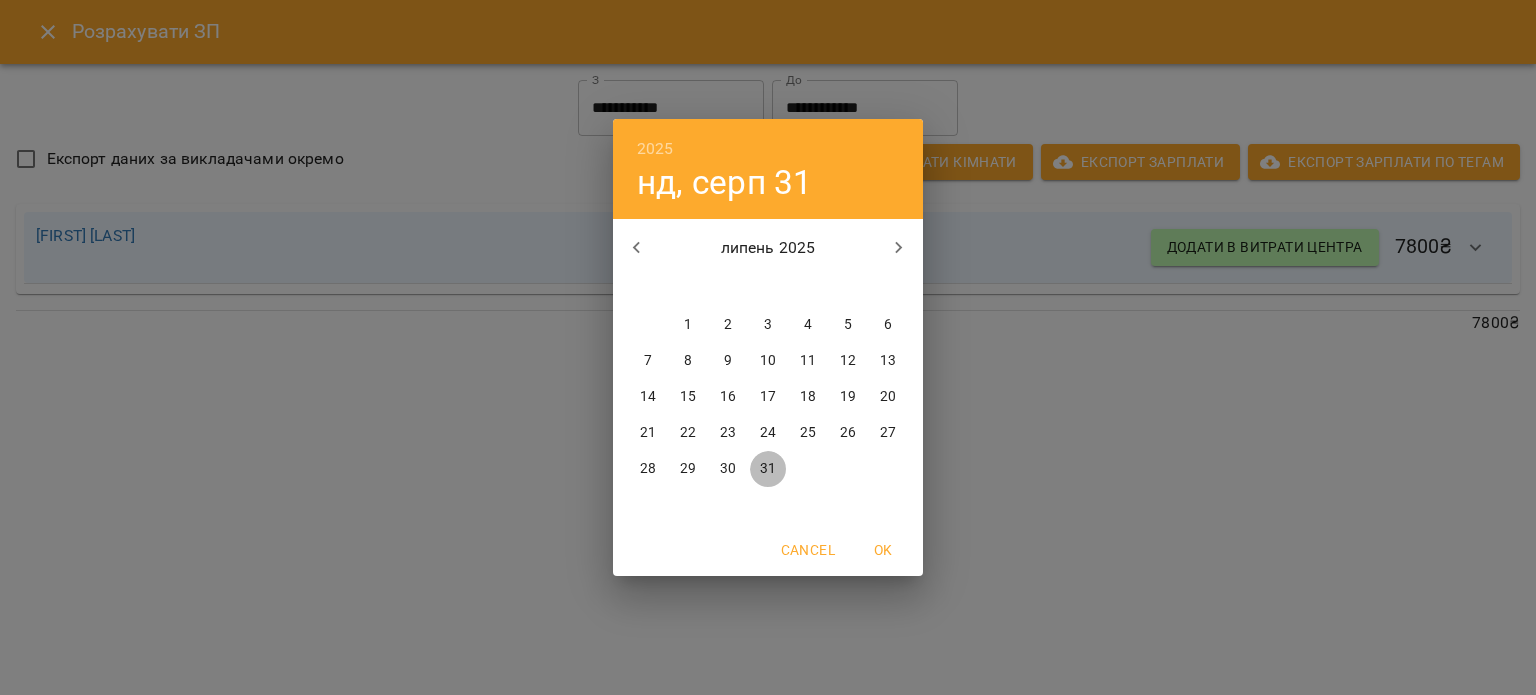 click on "31" at bounding box center [768, 469] 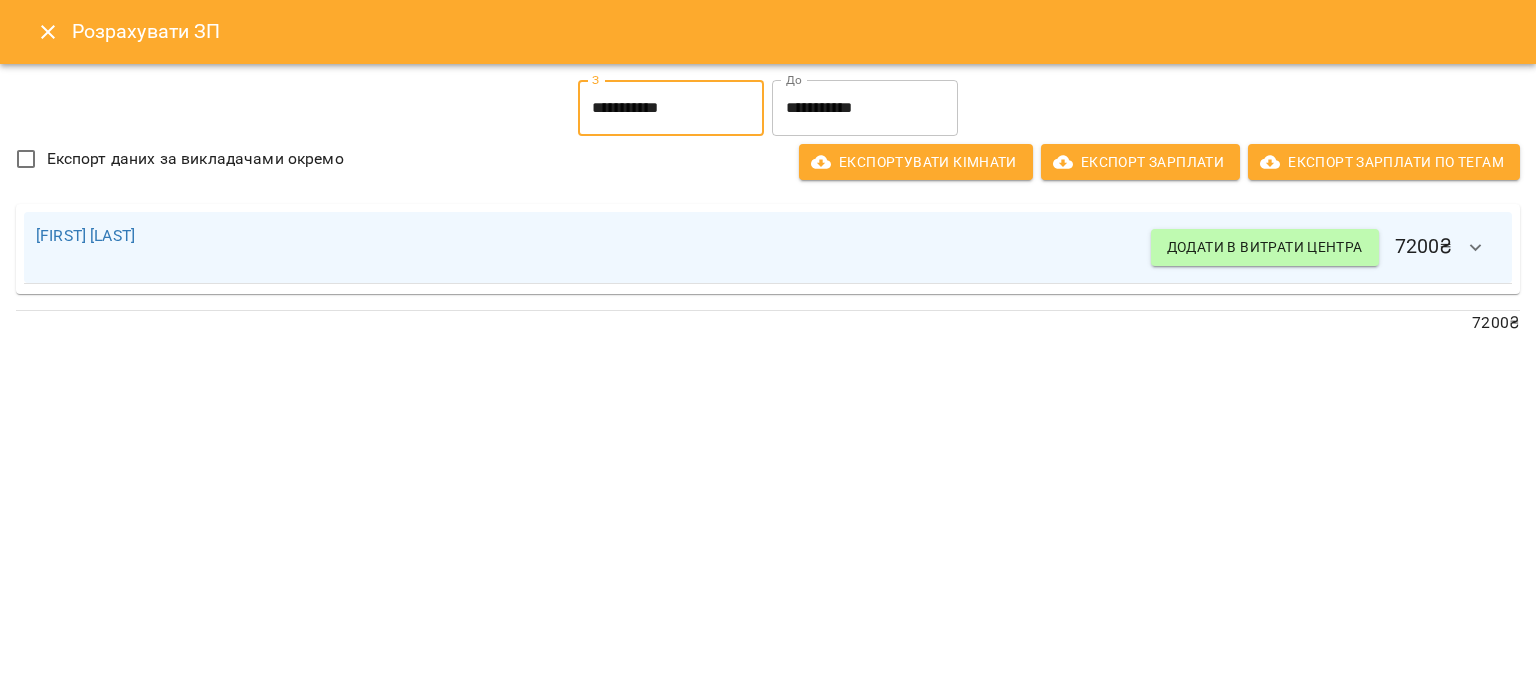 click on "**********" at bounding box center [671, 108] 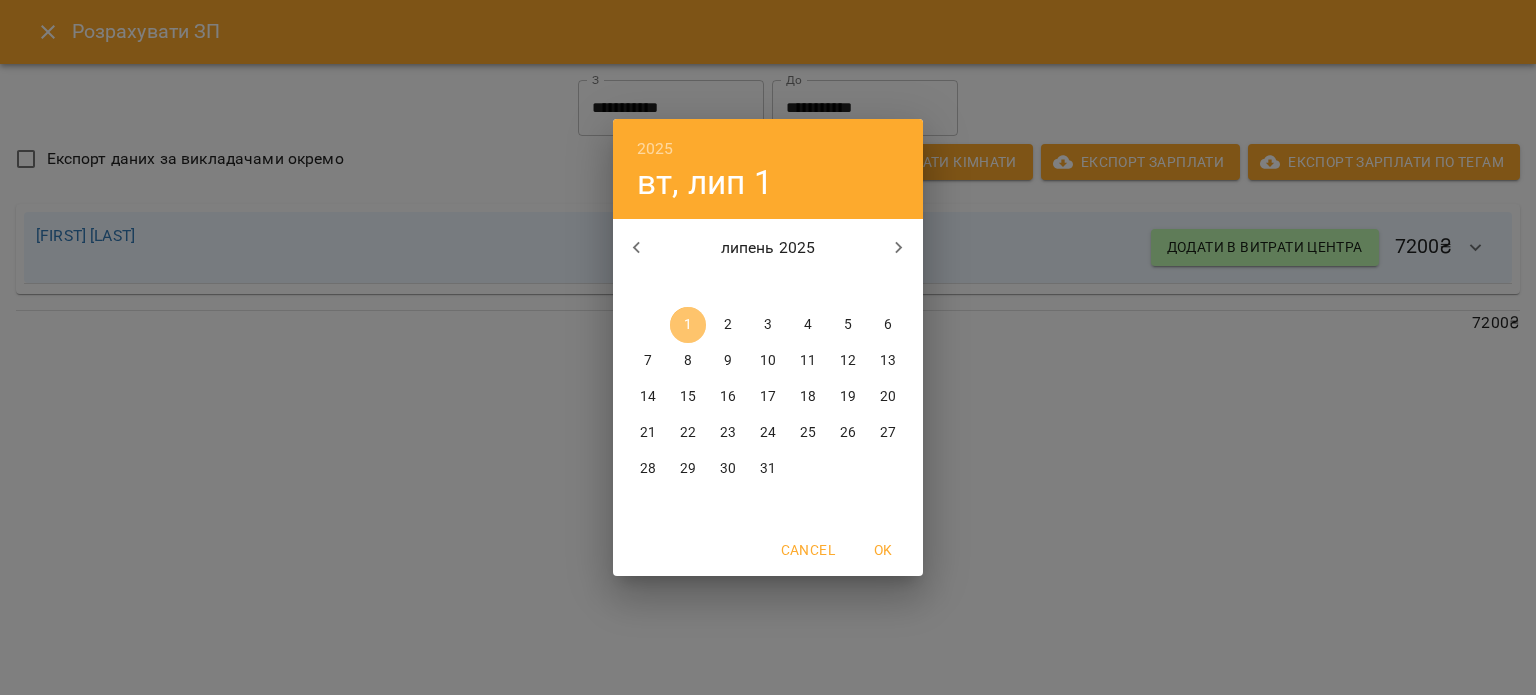 click on "1" at bounding box center (688, 325) 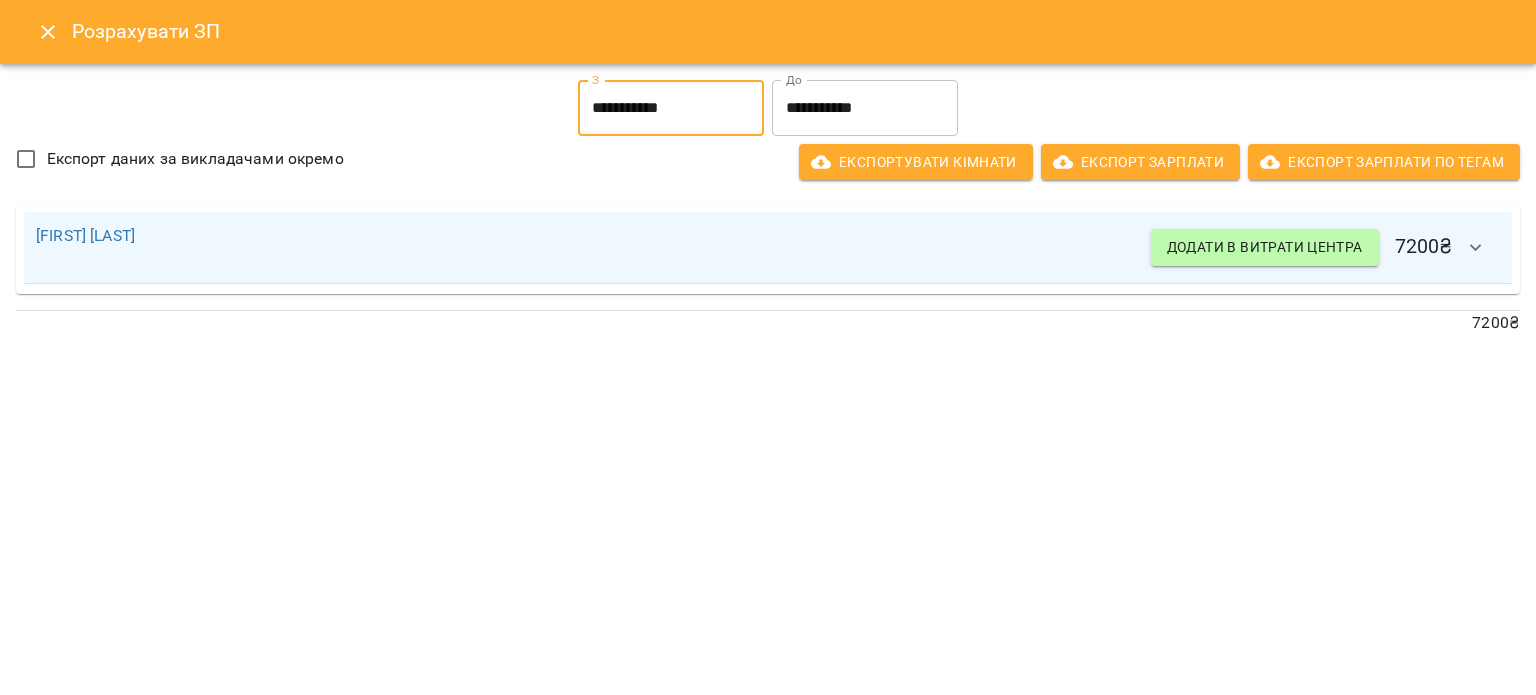 click on "**********" at bounding box center [671, 108] 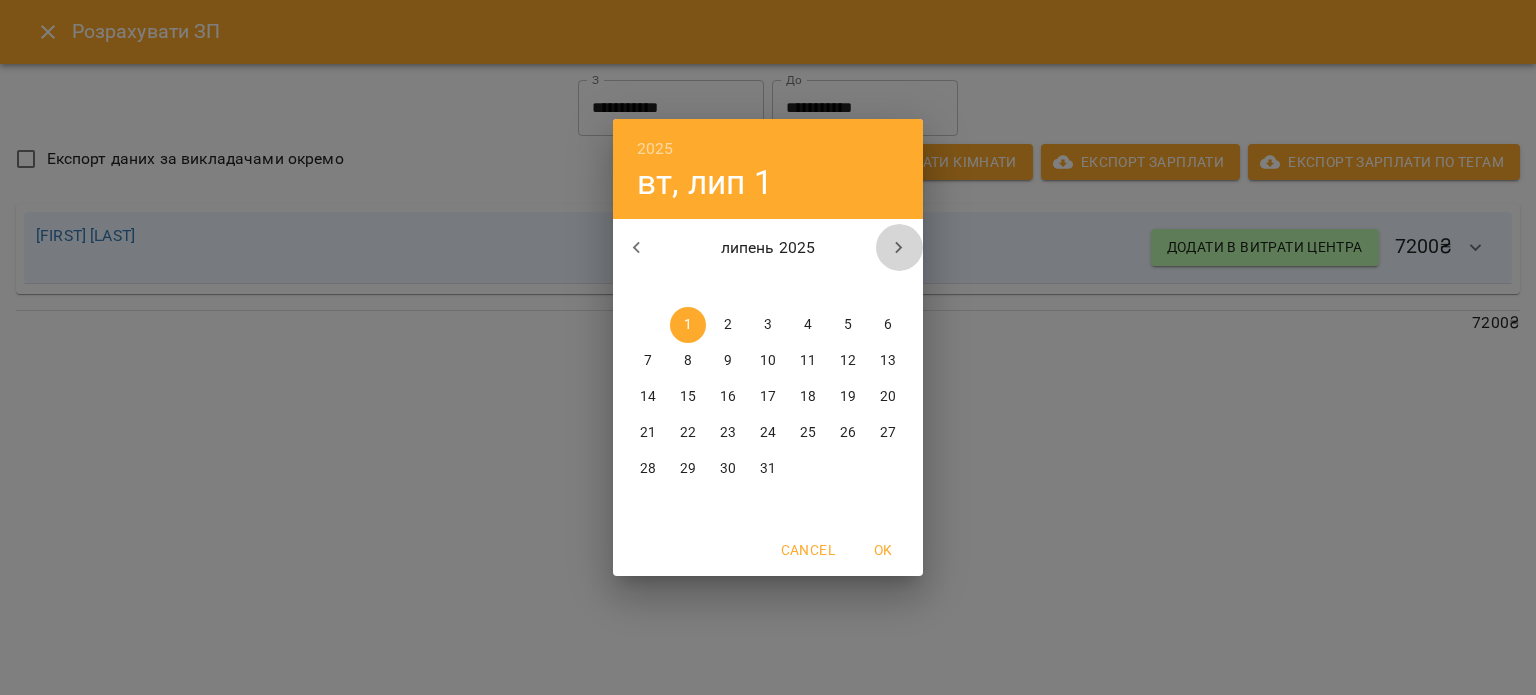 click at bounding box center (899, 248) 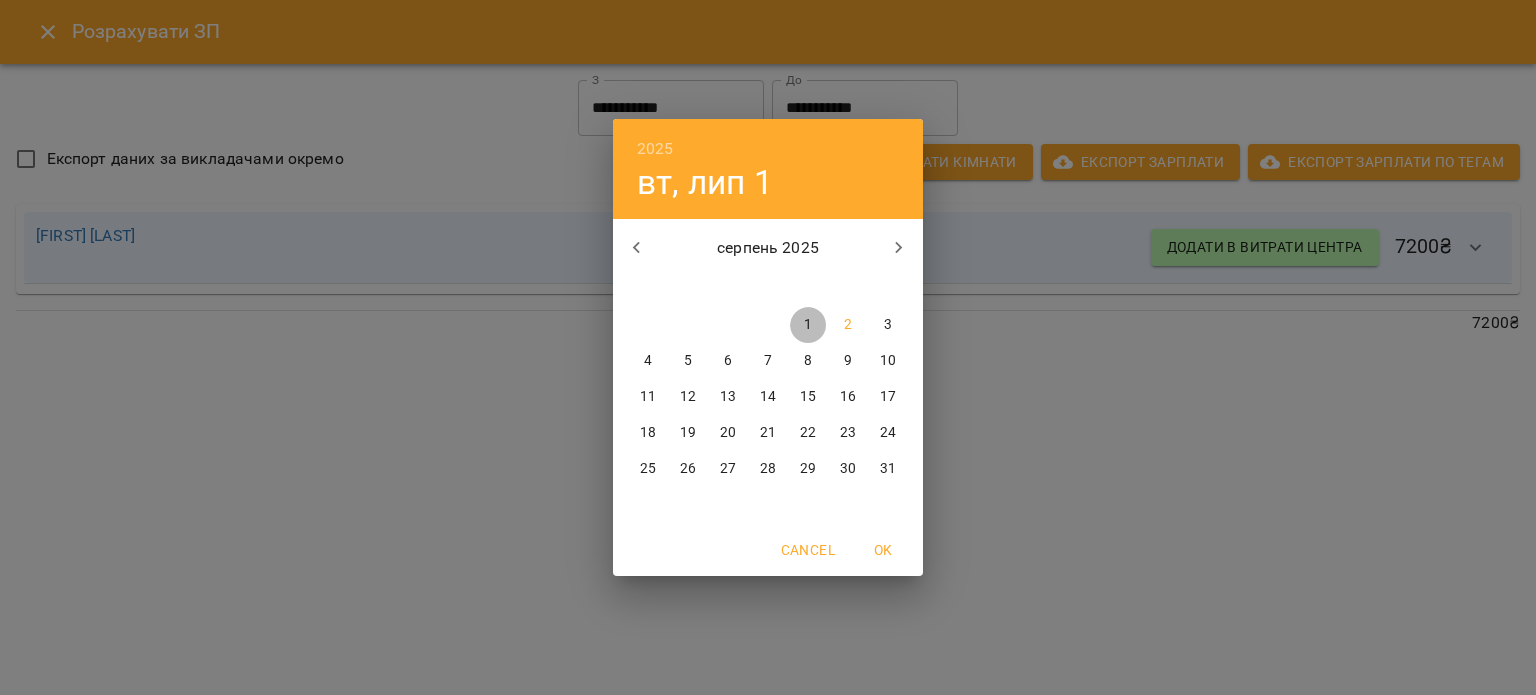 click on "1" at bounding box center (808, 325) 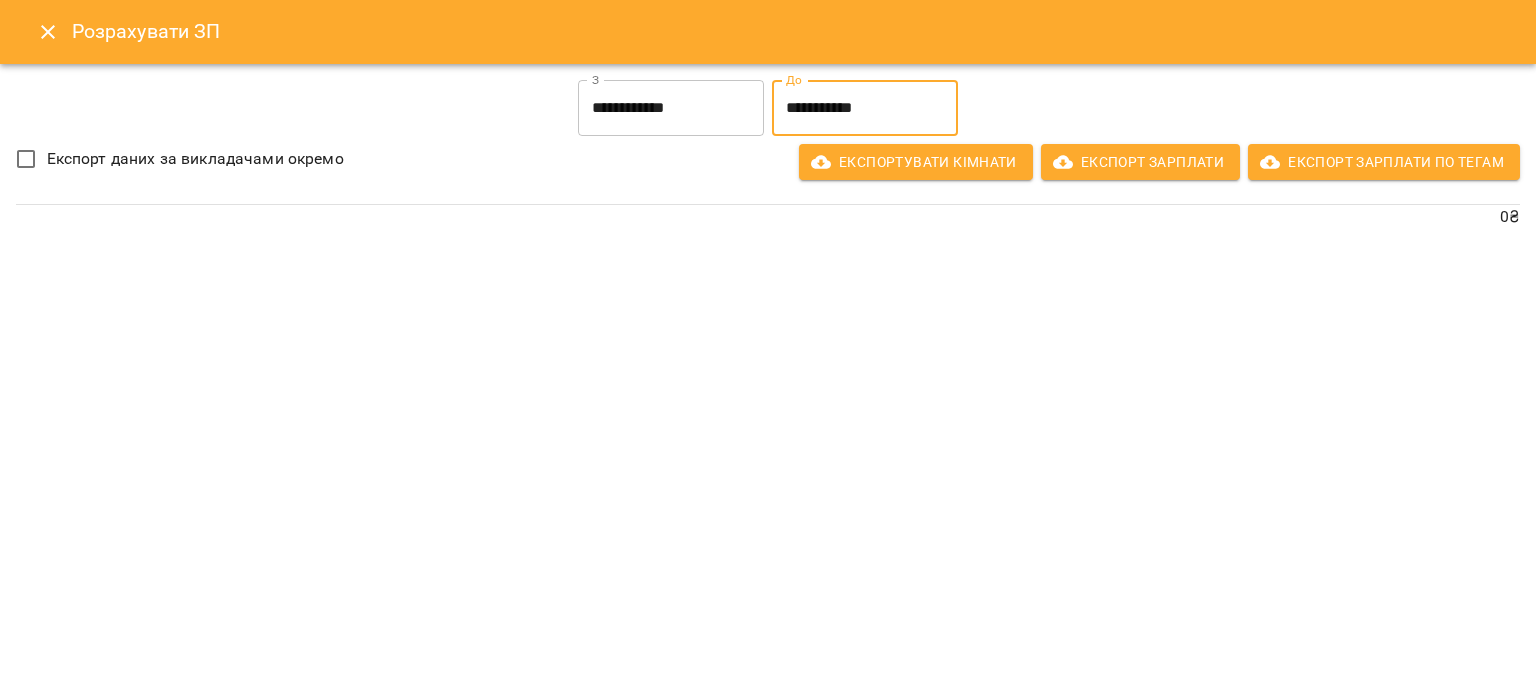 click on "**********" at bounding box center (865, 108) 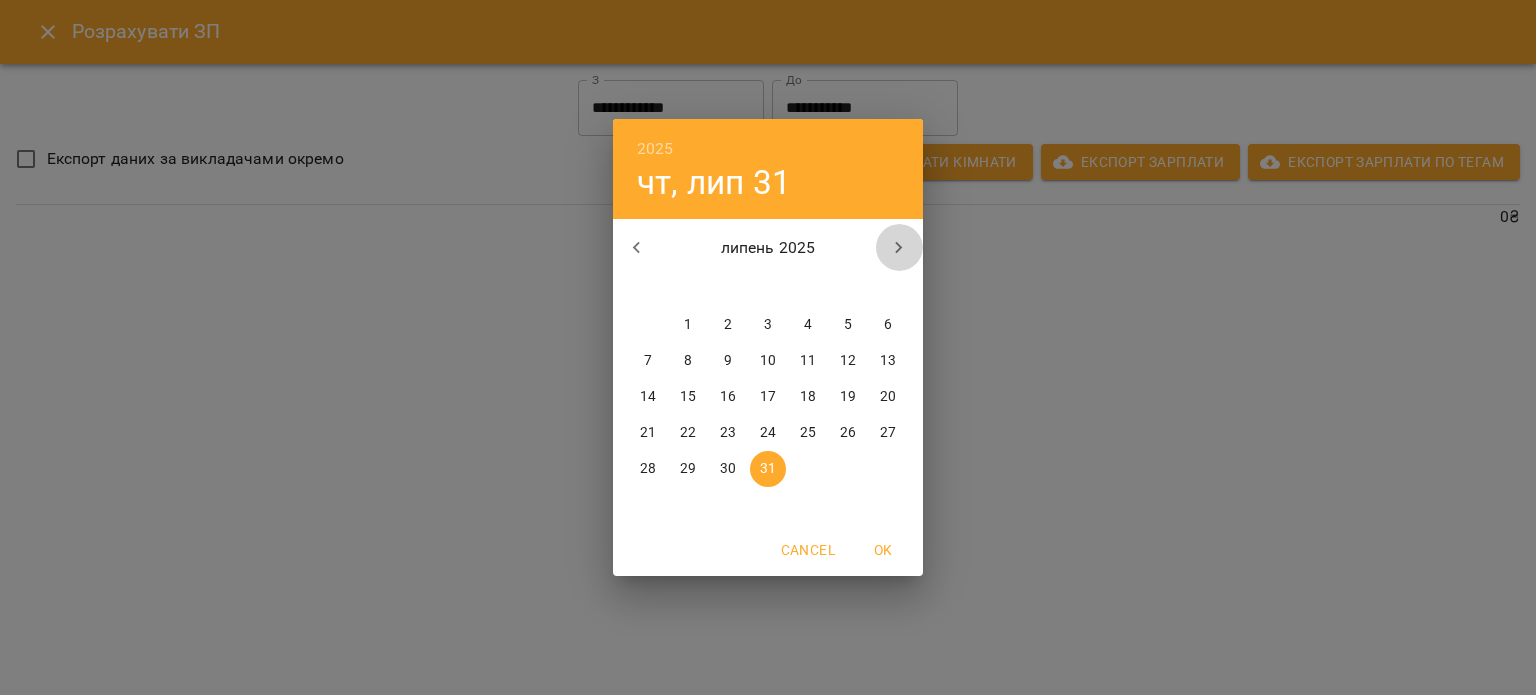 click 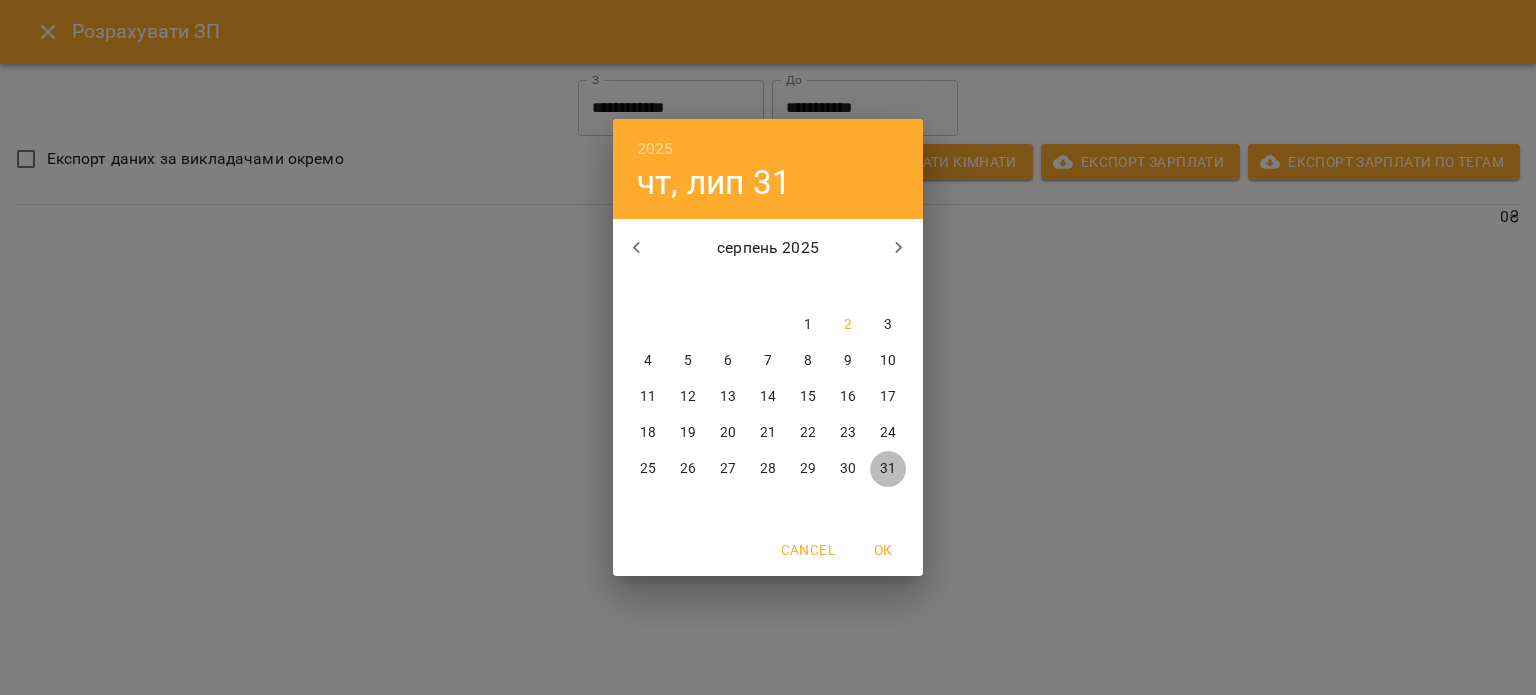 click on "31" at bounding box center [888, 469] 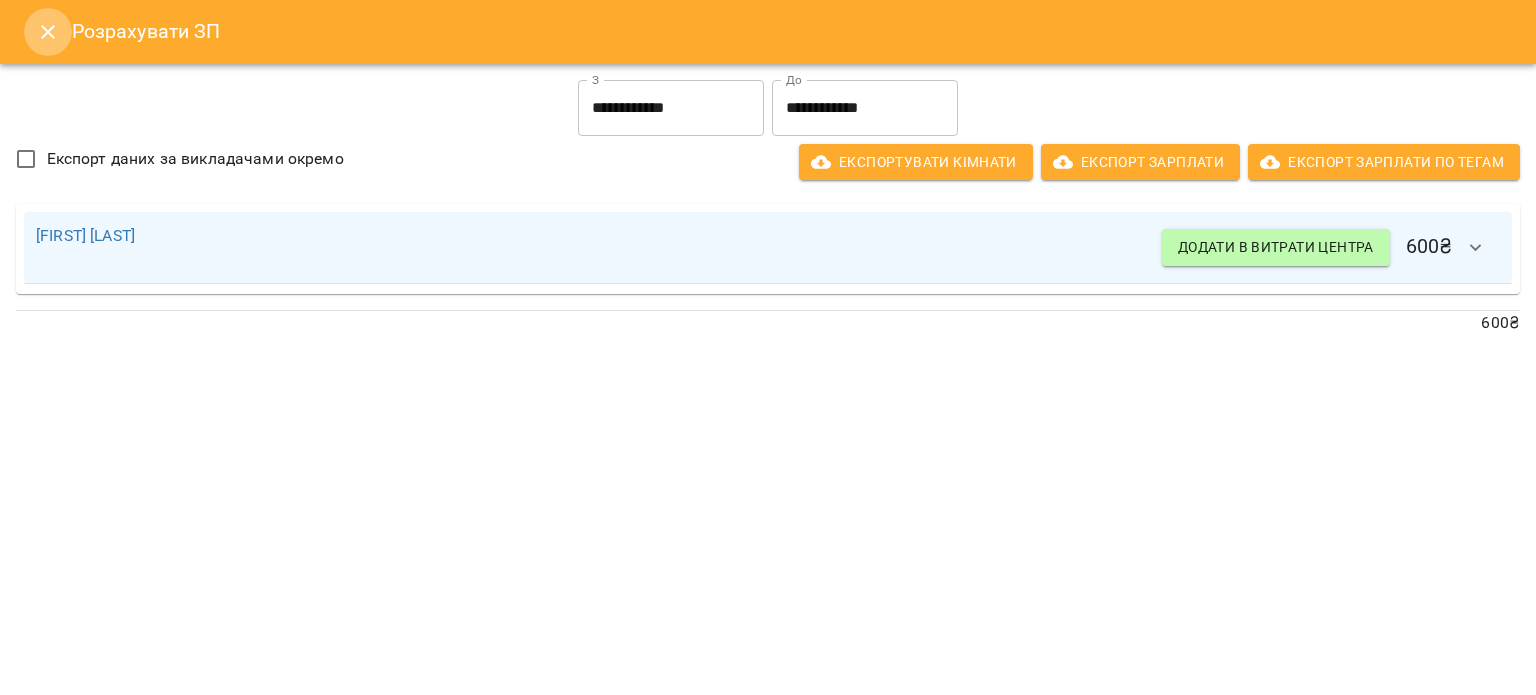 click at bounding box center (48, 32) 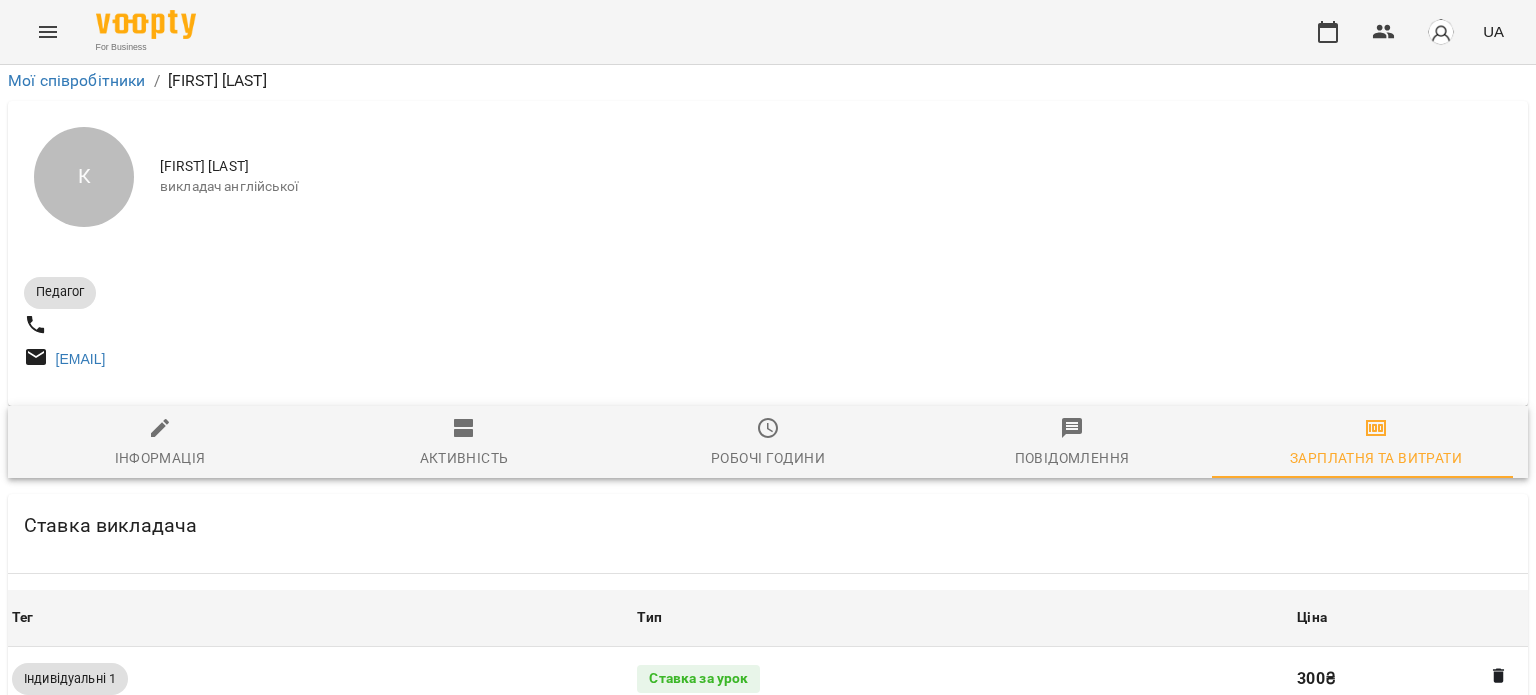 click on "Парні 2" at bounding box center [46, 874] 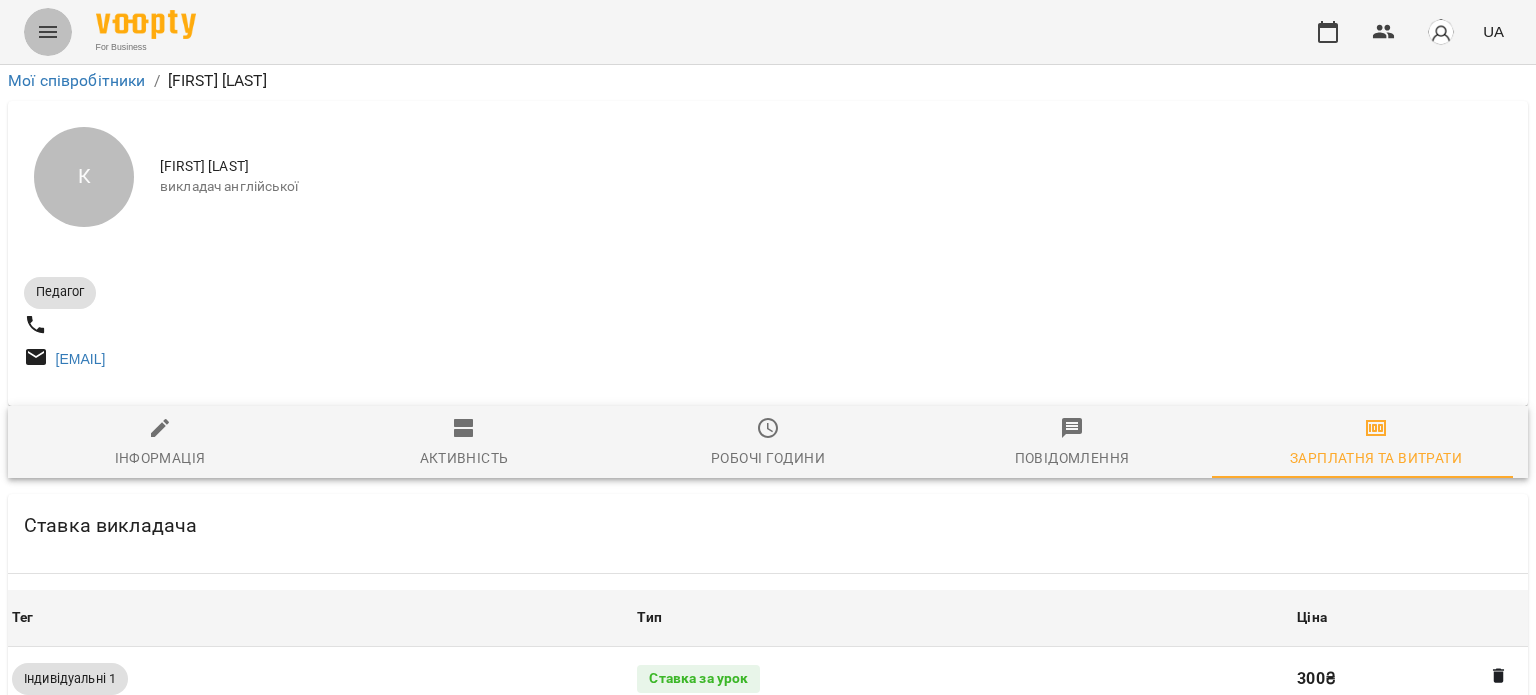 click at bounding box center [48, 32] 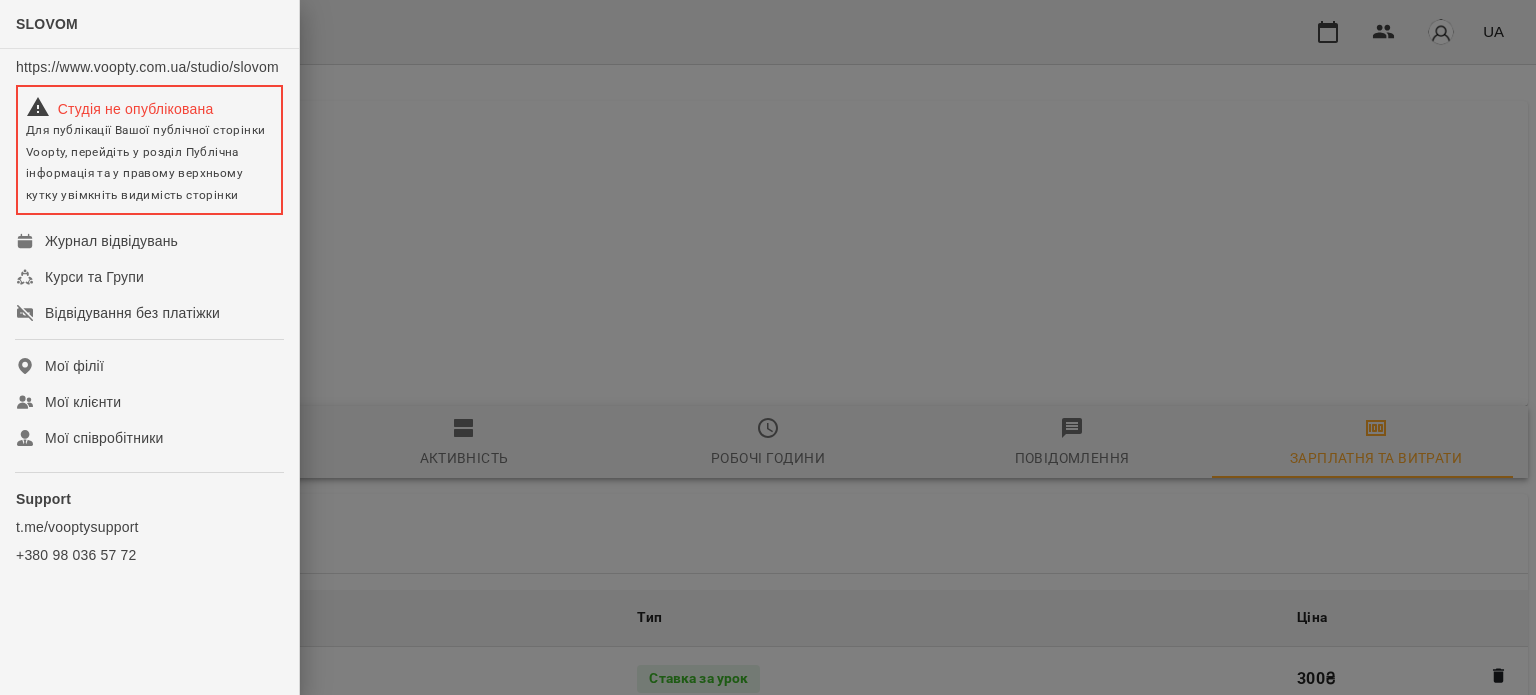 click at bounding box center [768, 347] 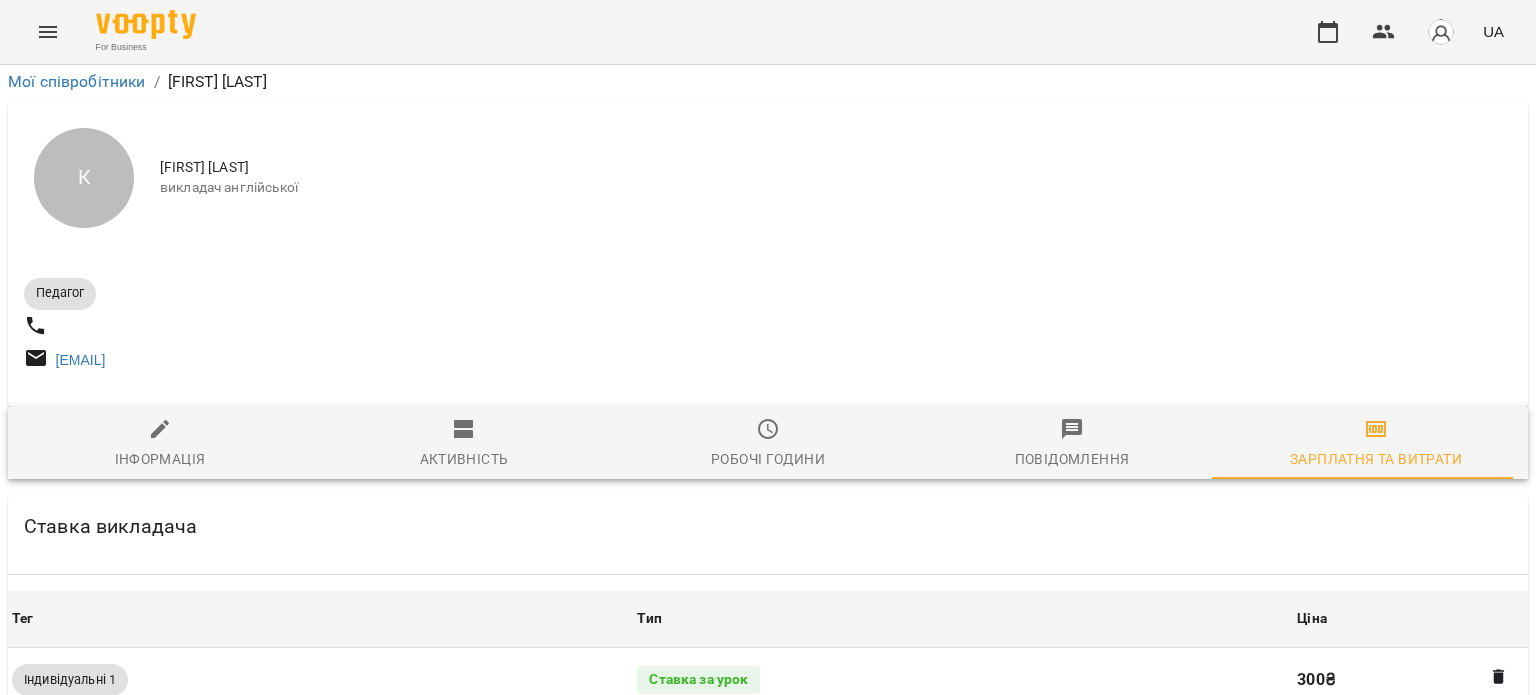 scroll, scrollTop: 0, scrollLeft: 0, axis: both 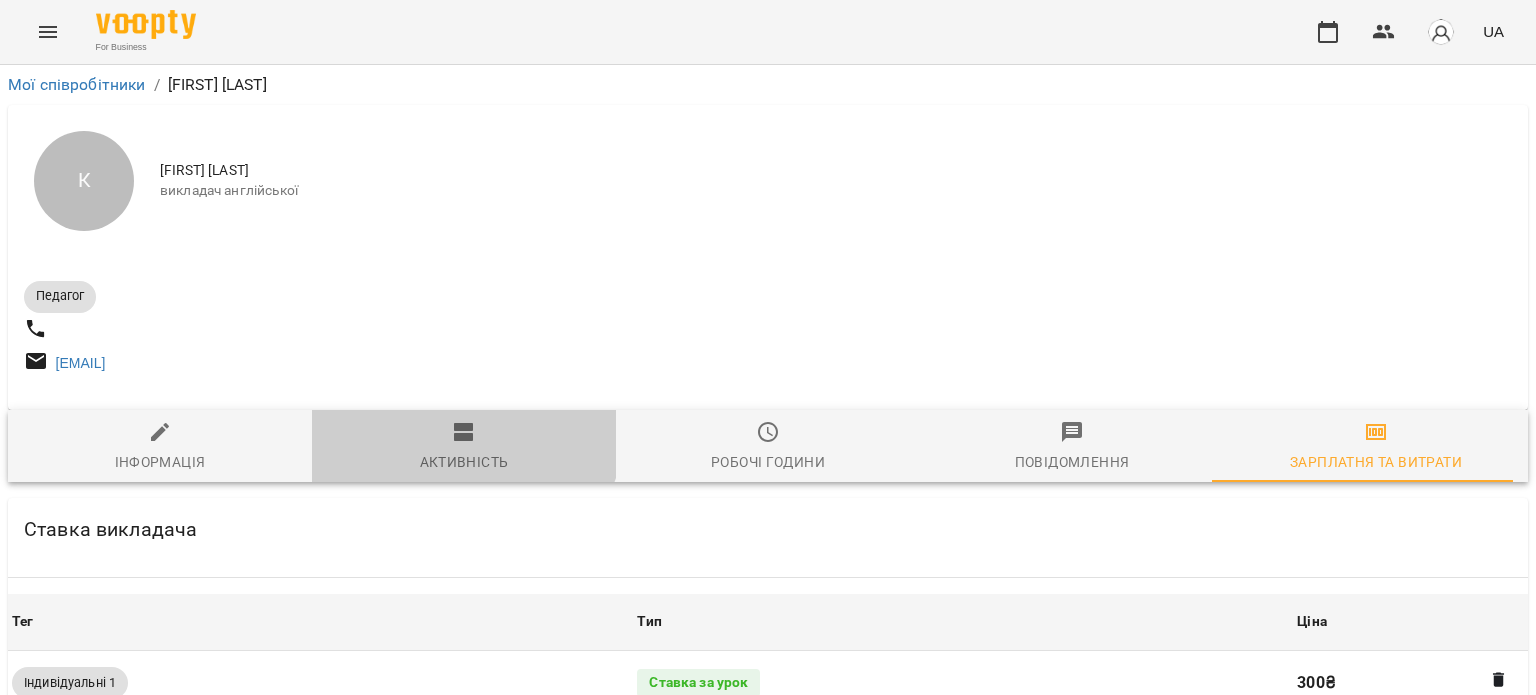 click on "Активність" at bounding box center [464, 446] 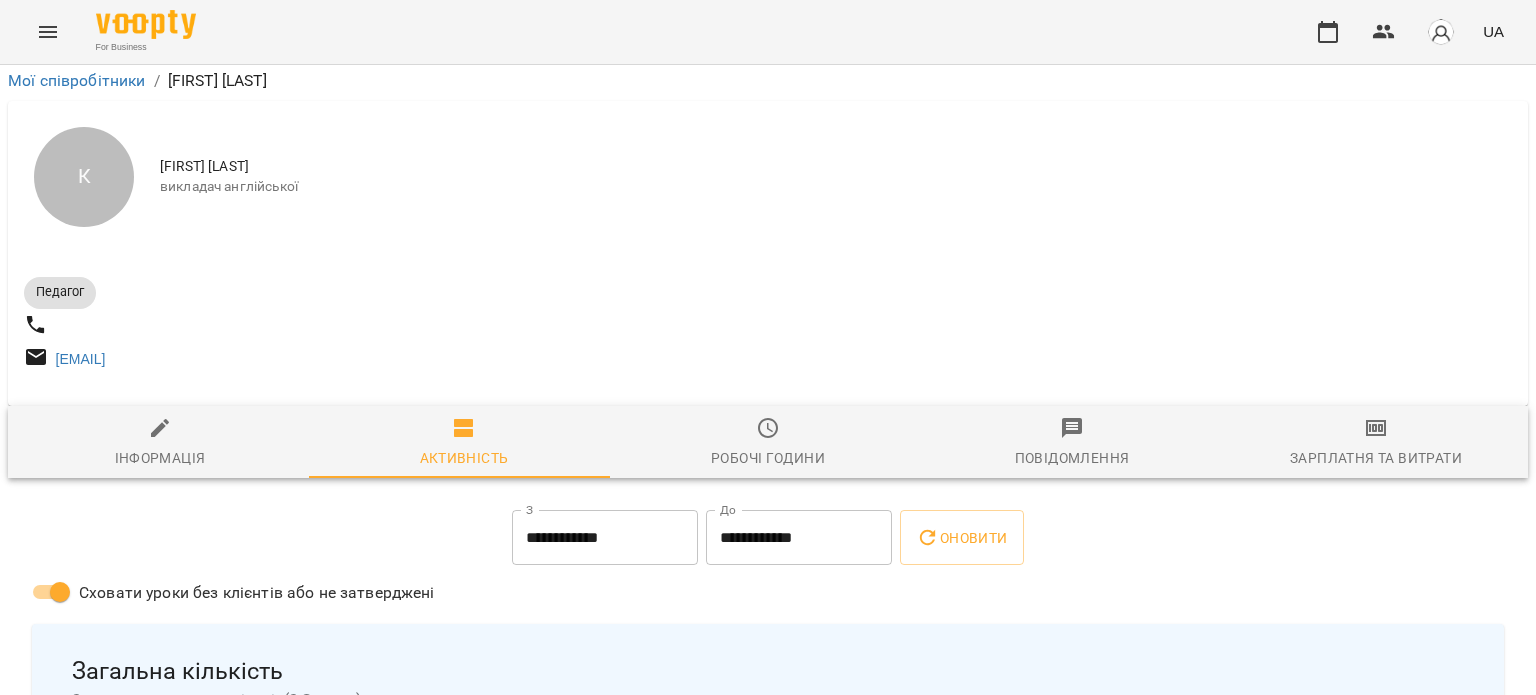 scroll, scrollTop: 679, scrollLeft: 0, axis: vertical 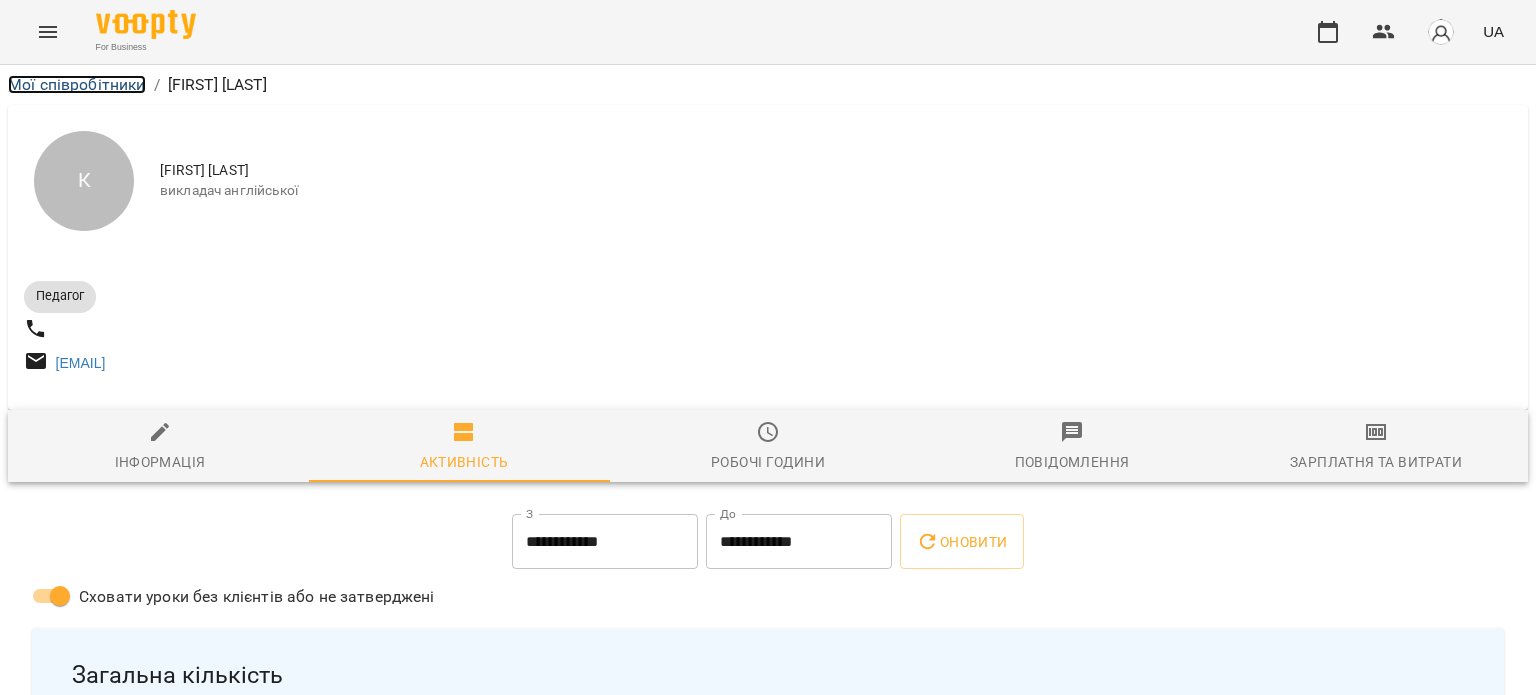 click on "Мої співробітники" at bounding box center [77, 84] 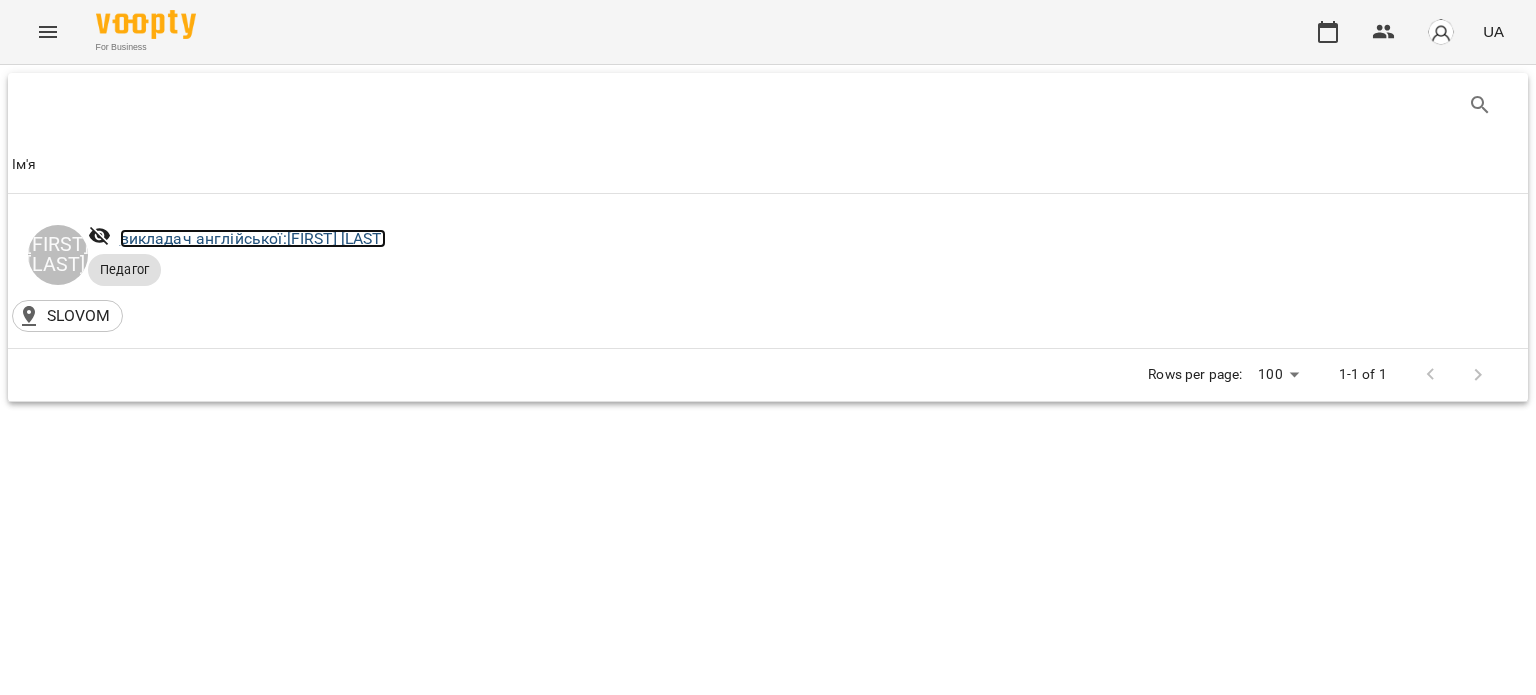 click on "викладач англійської: [FIRST] [LAST]" at bounding box center [253, 238] 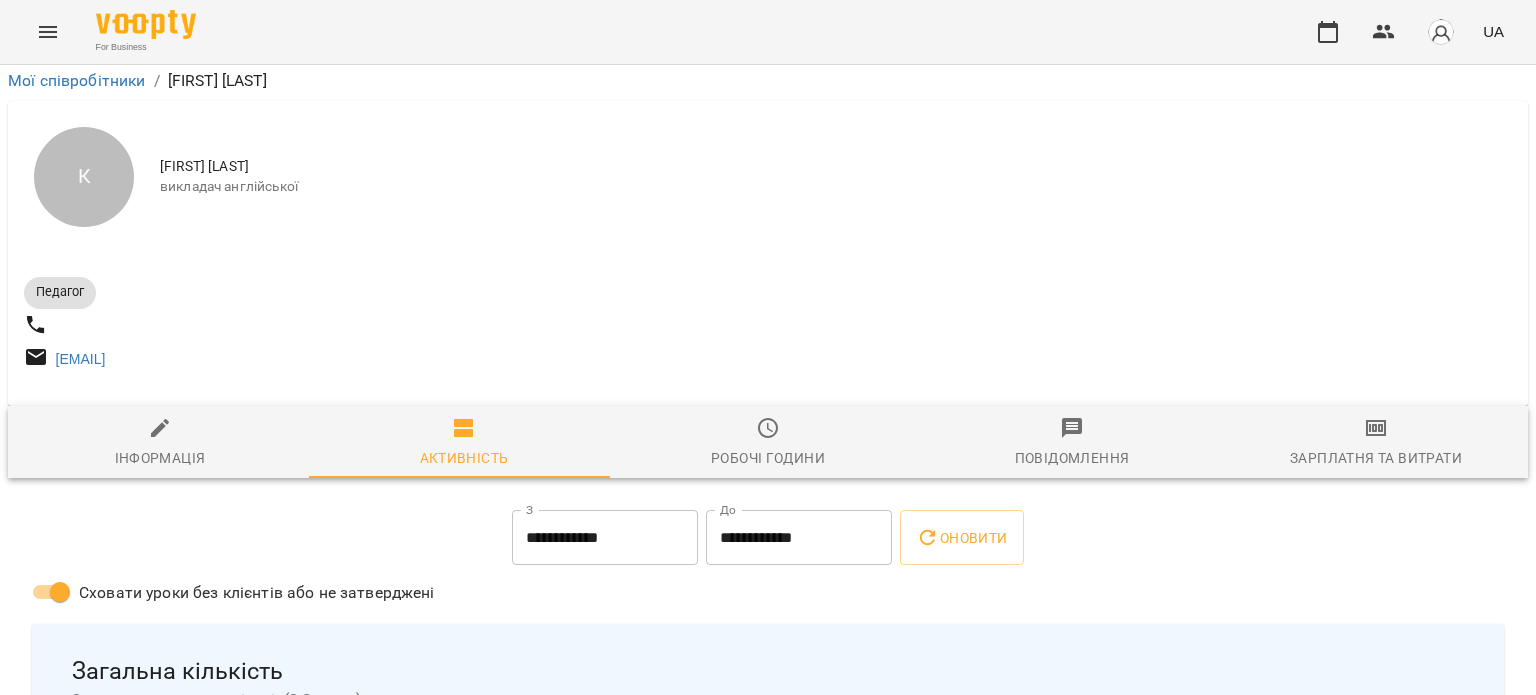 scroll, scrollTop: 463, scrollLeft: 0, axis: vertical 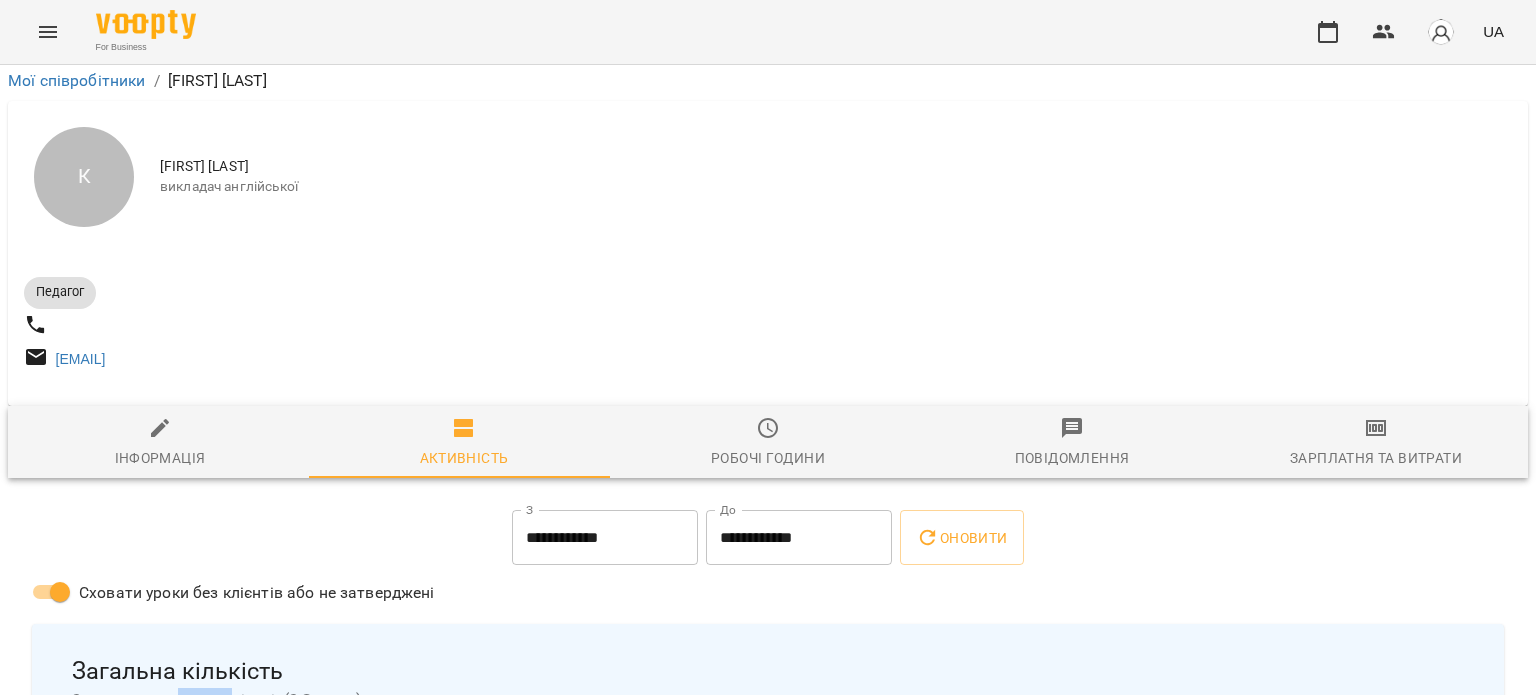 click on "2 сплачених людино-візитів ( 2   Занять )" at bounding box center (768, 700) 